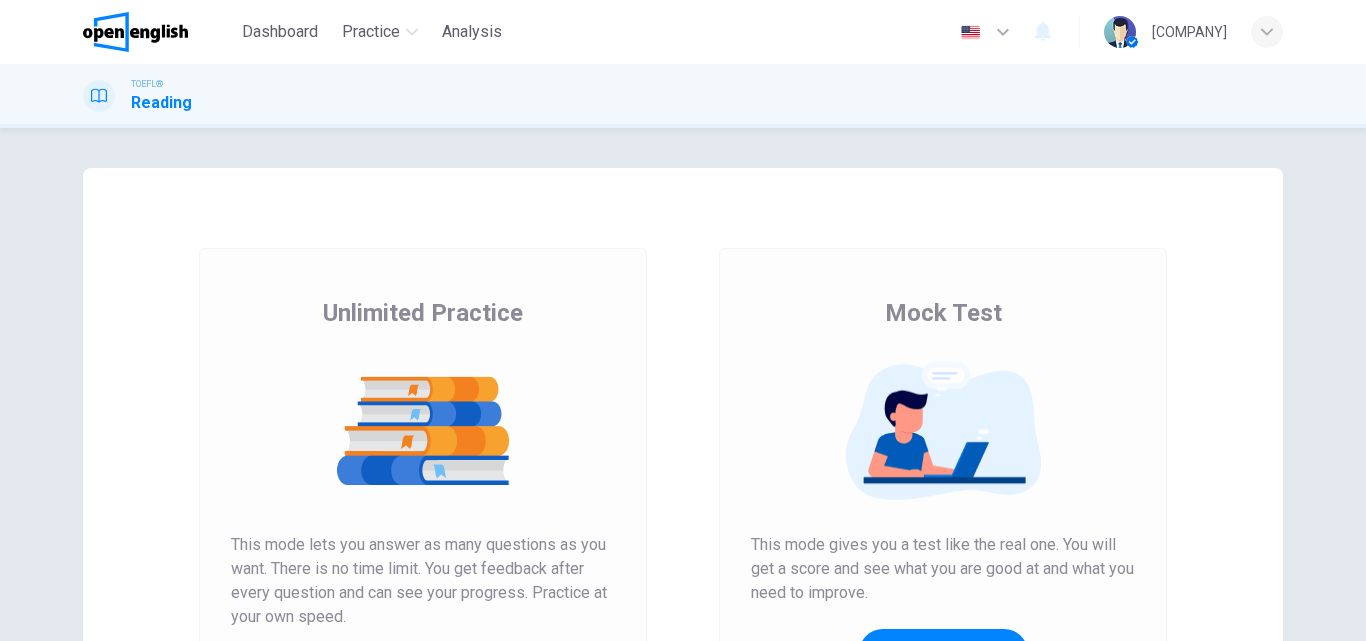 scroll, scrollTop: 0, scrollLeft: 0, axis: both 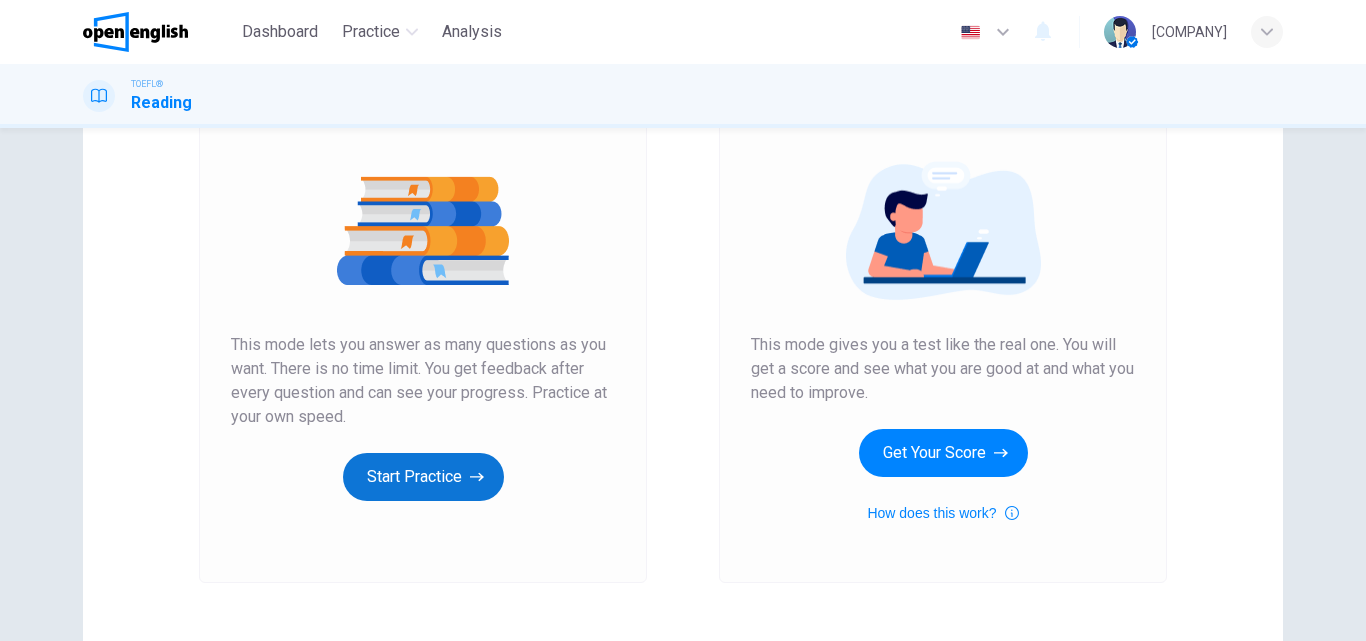 click on "Start Practice" at bounding box center (423, 477) 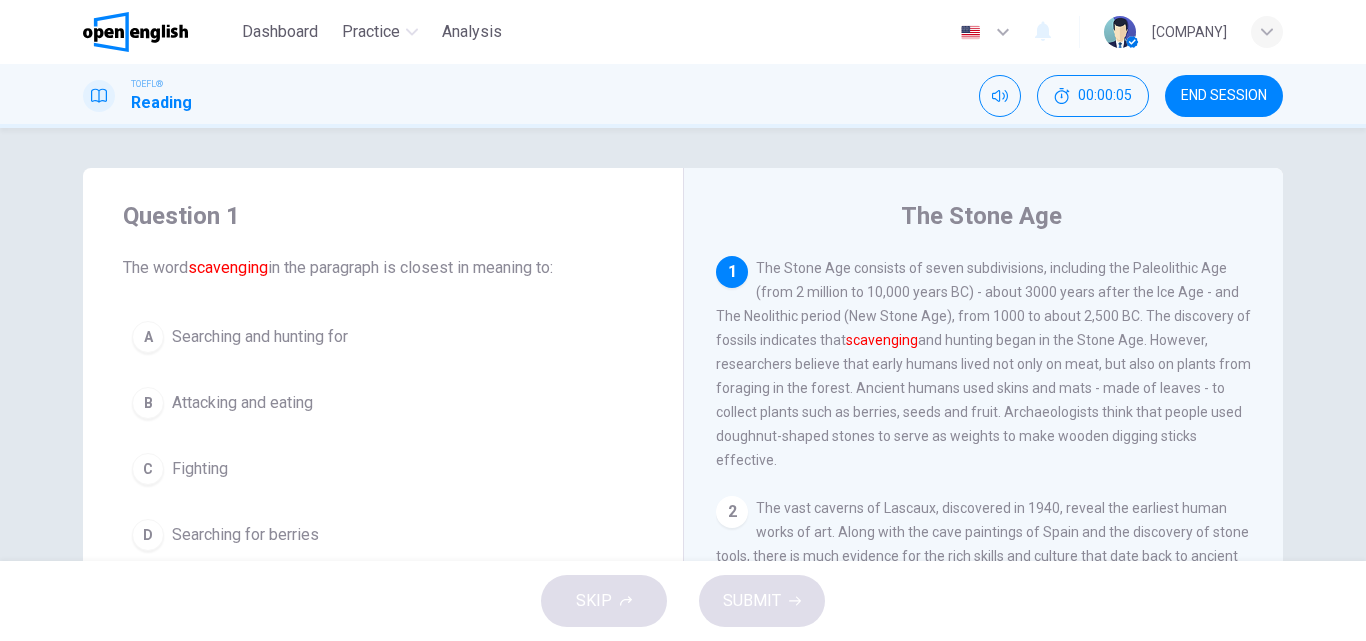 scroll, scrollTop: 100, scrollLeft: 0, axis: vertical 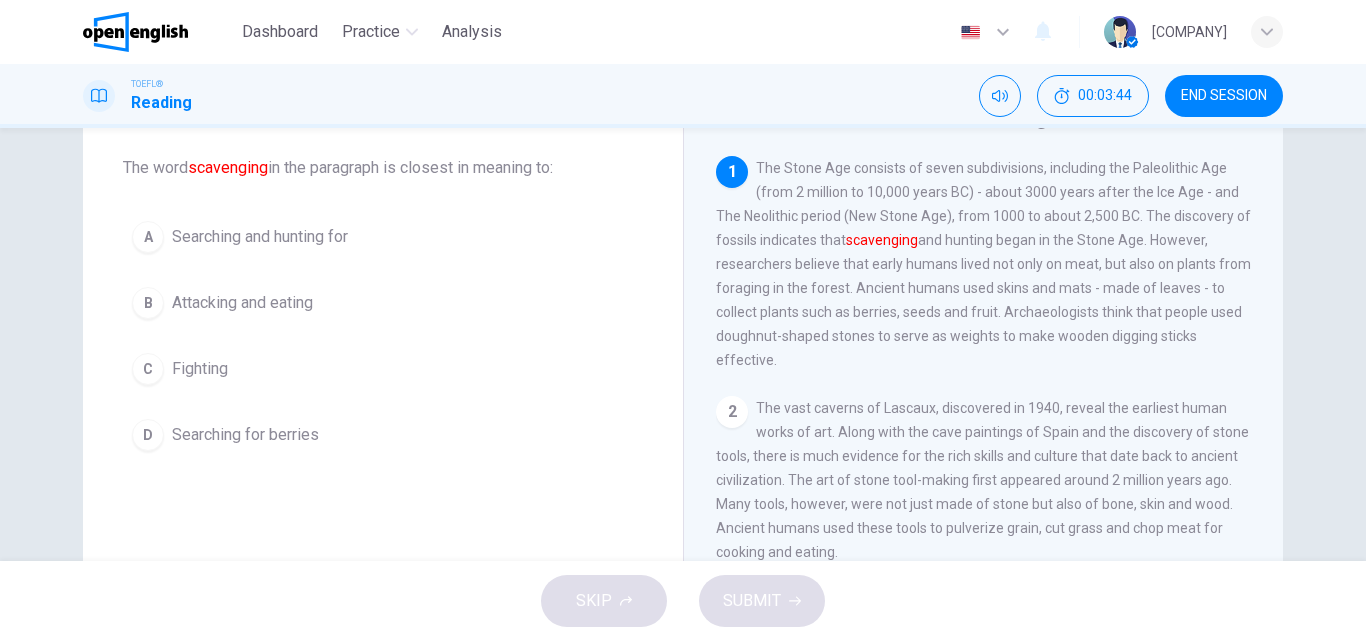 click on "Fighting" at bounding box center (200, 369) 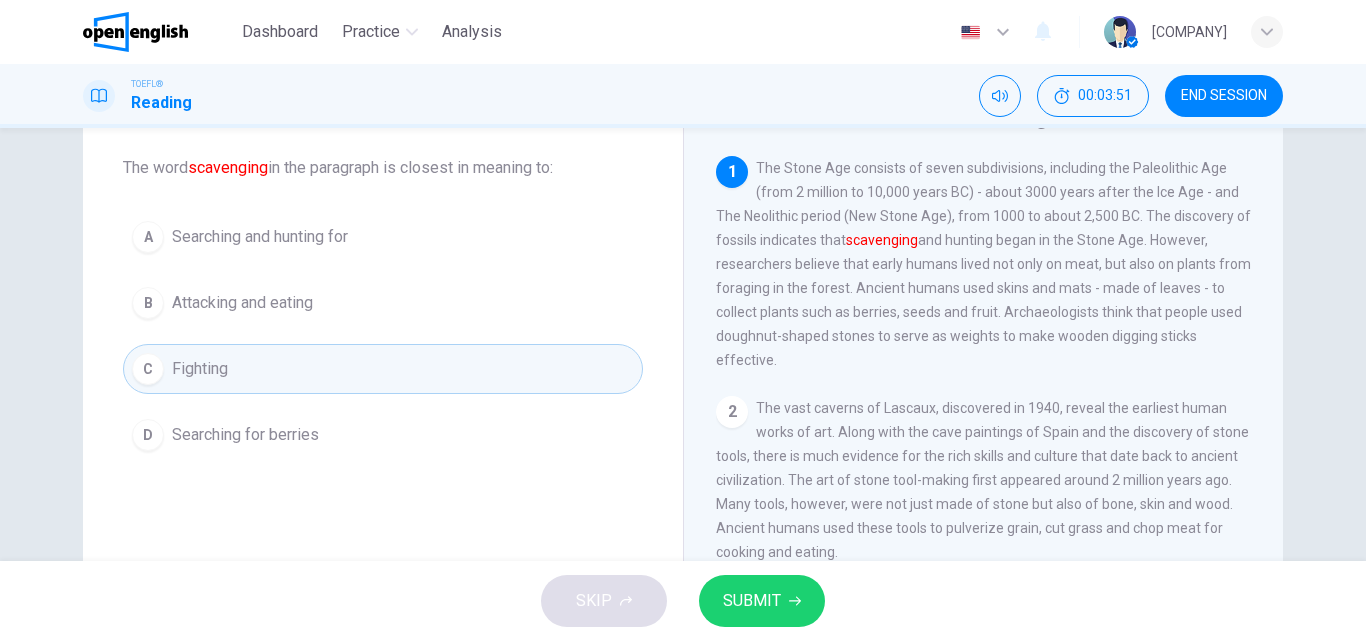 click 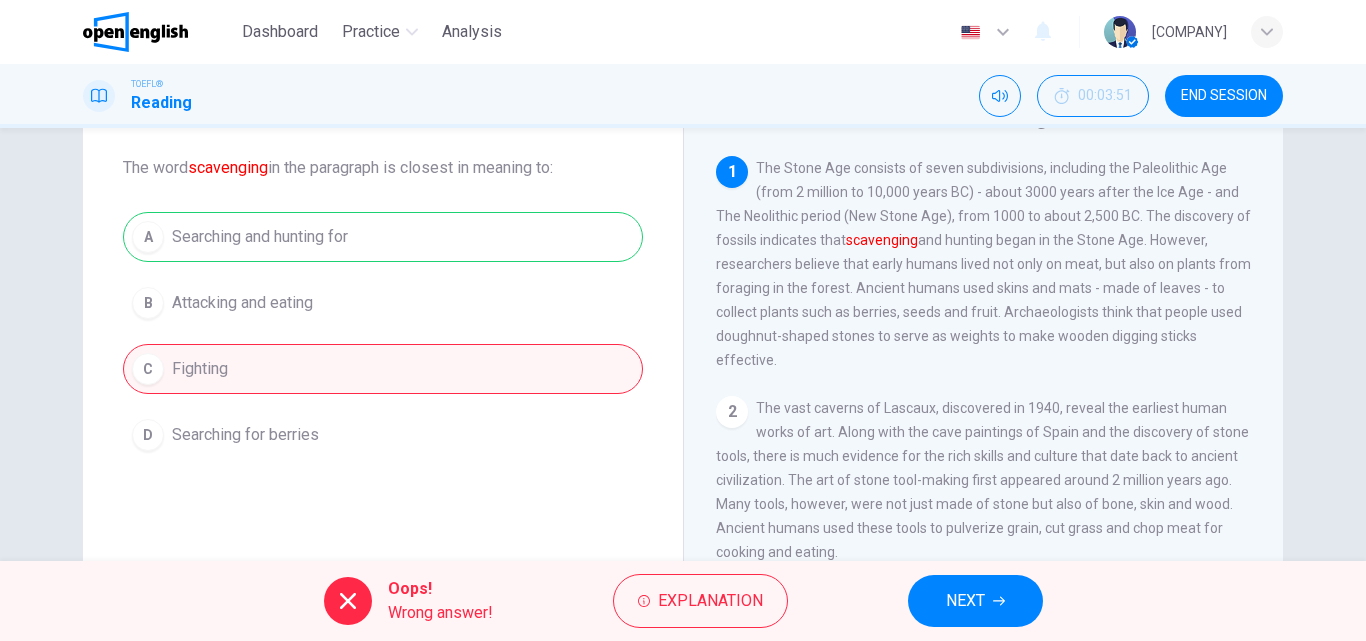 click on "A Searching and hunting for B Attacking and eating C Fighting D Searching for berries" at bounding box center [383, 336] 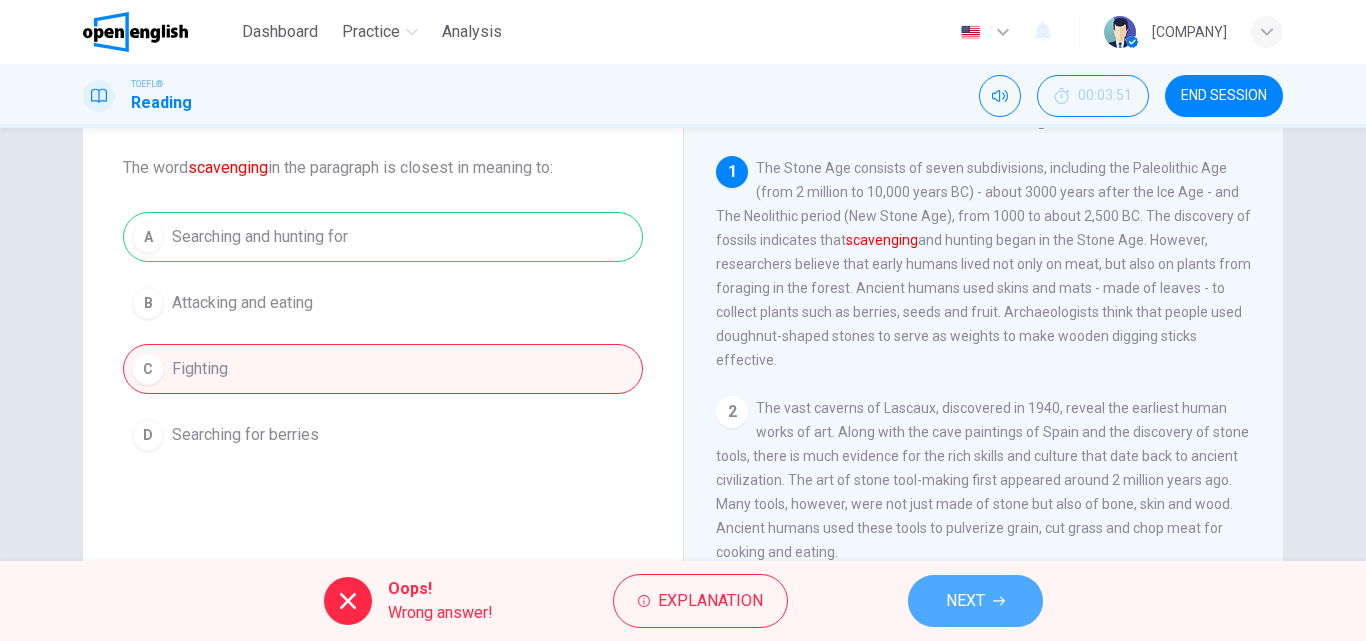 click on "NEXT" at bounding box center [975, 601] 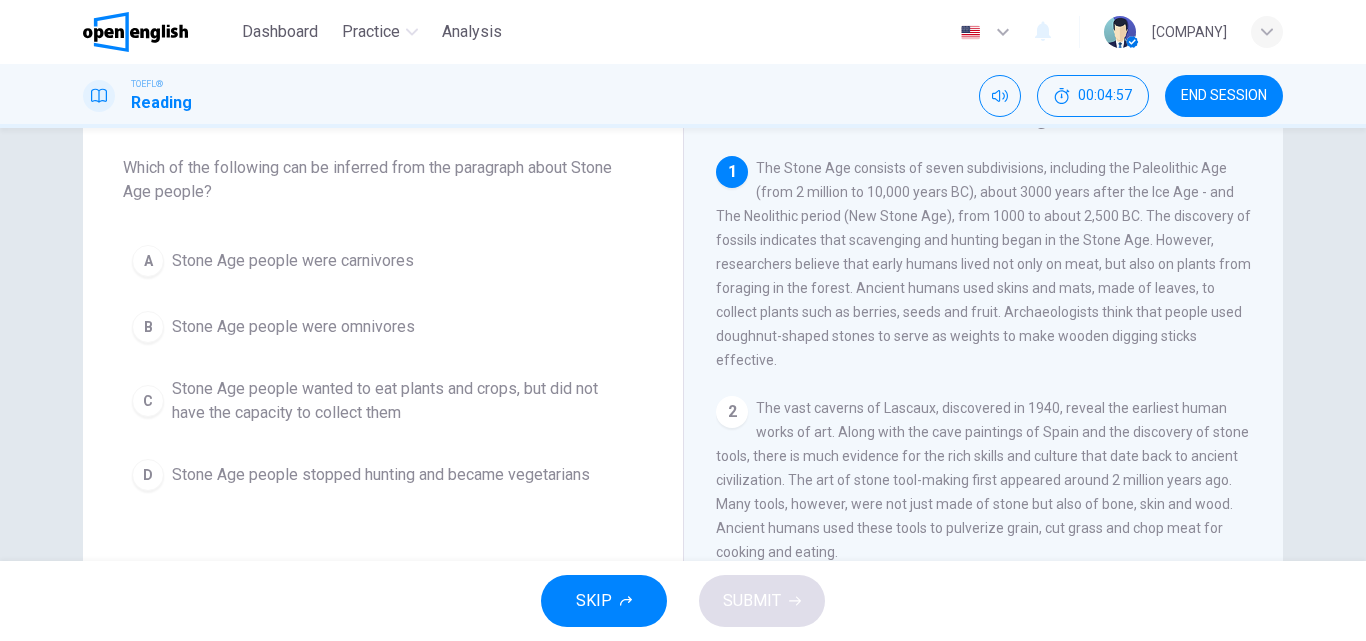 click on "A" at bounding box center [148, 261] 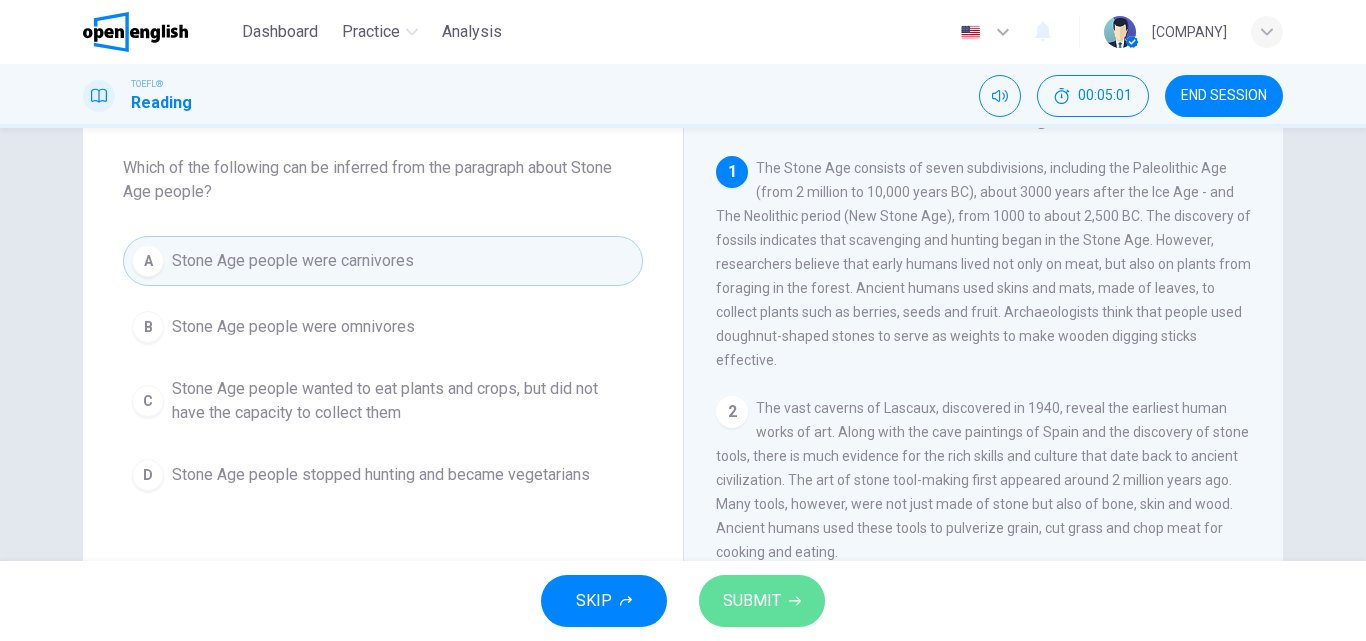 click on "SUBMIT" at bounding box center [752, 601] 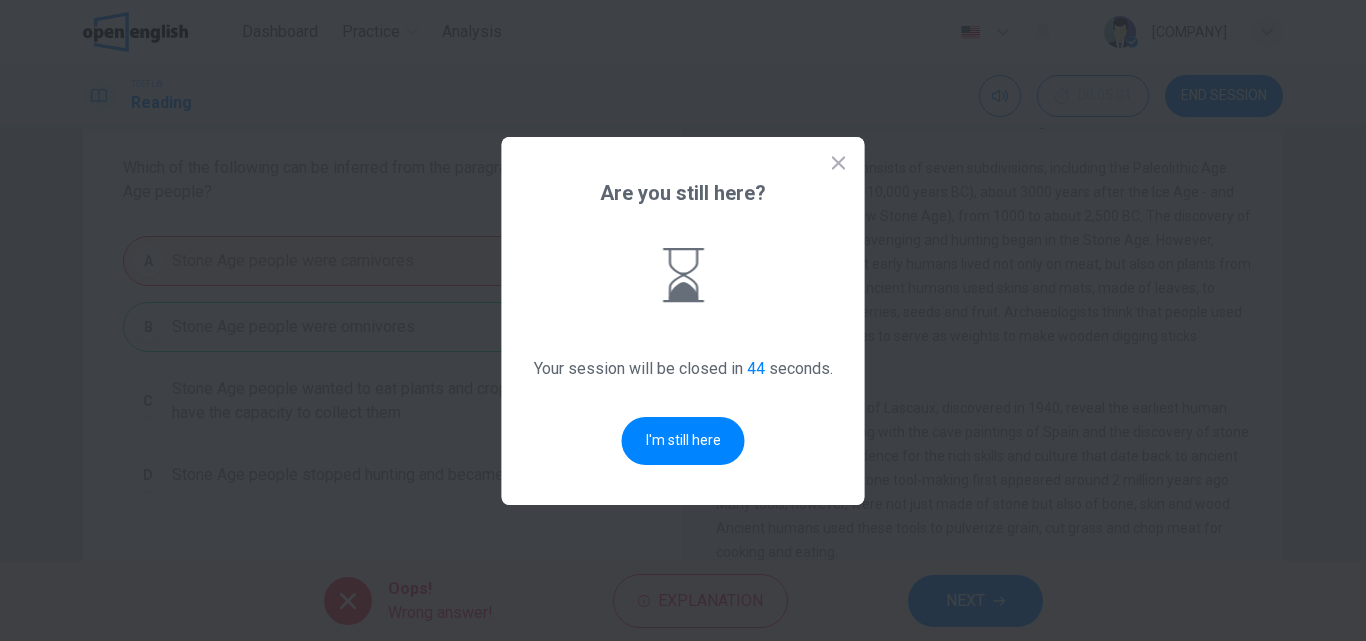 click on "I'm still here" at bounding box center [683, 441] 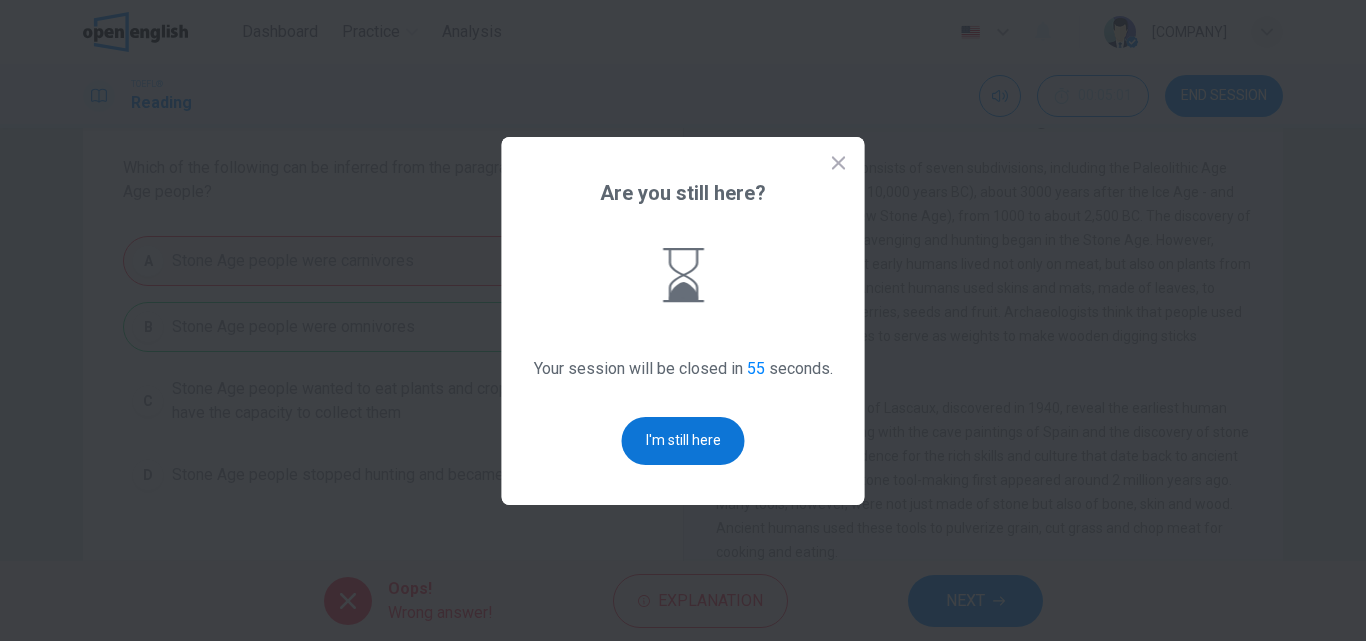 click on "I'm still here" at bounding box center [683, 441] 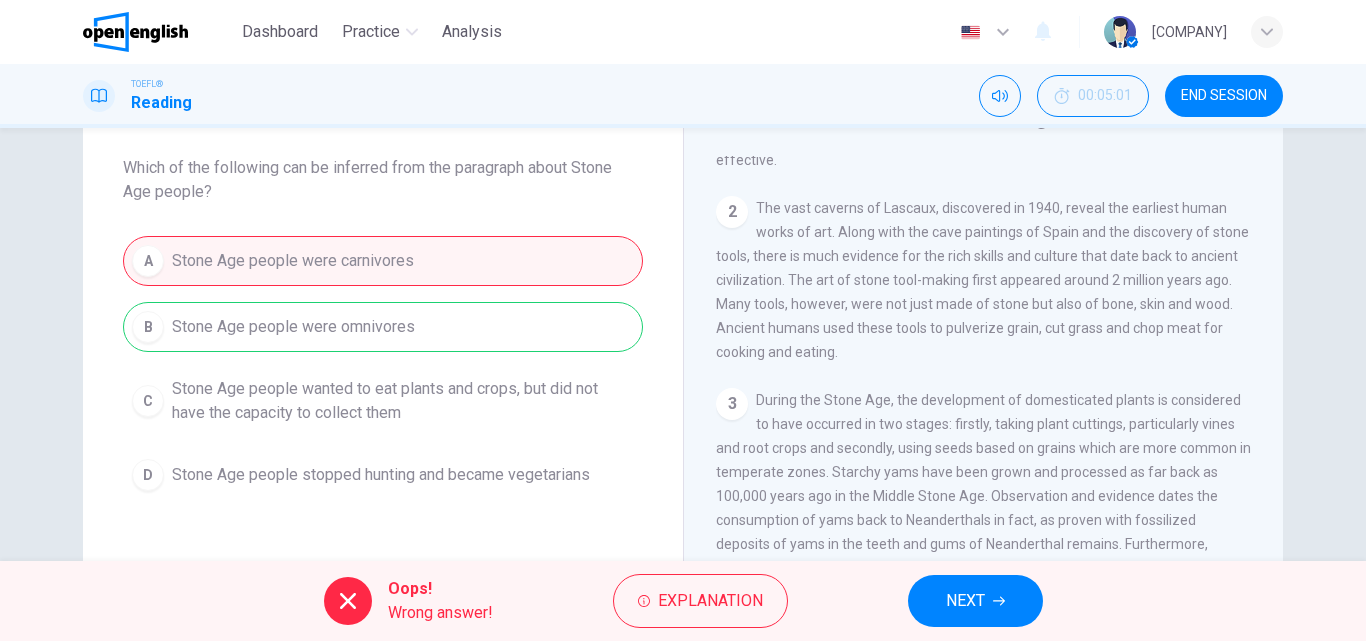 click on "NEXT" at bounding box center [975, 601] 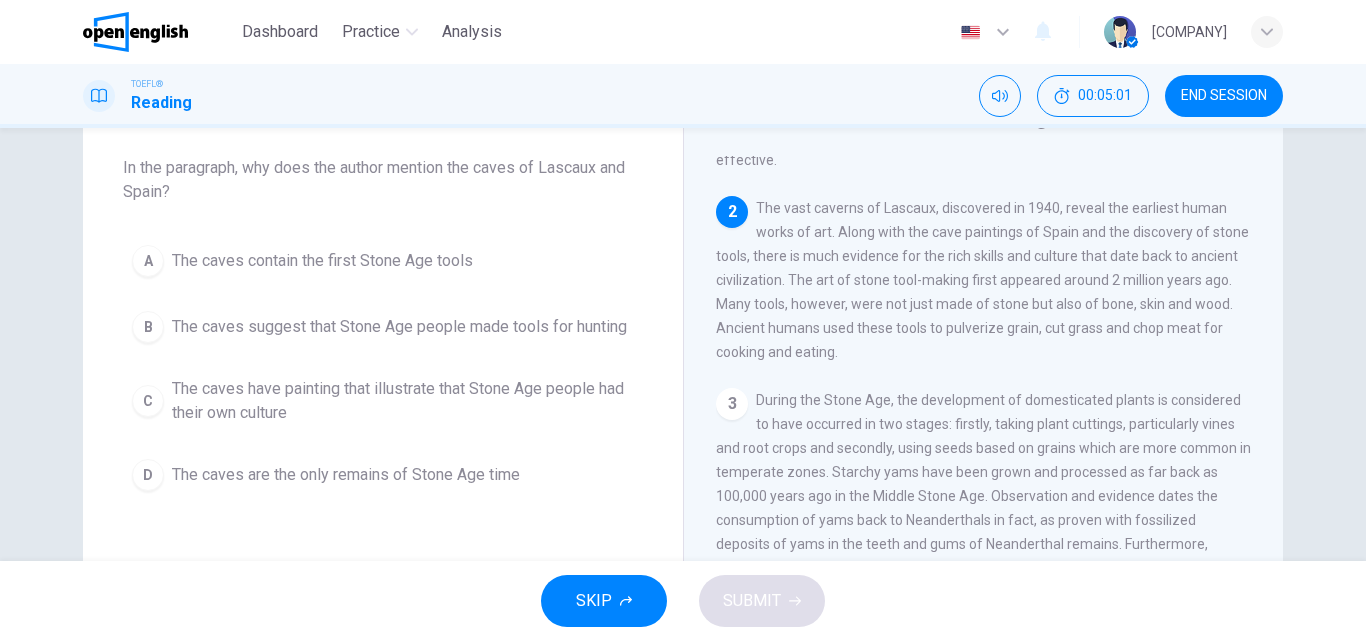scroll, scrollTop: 249, scrollLeft: 0, axis: vertical 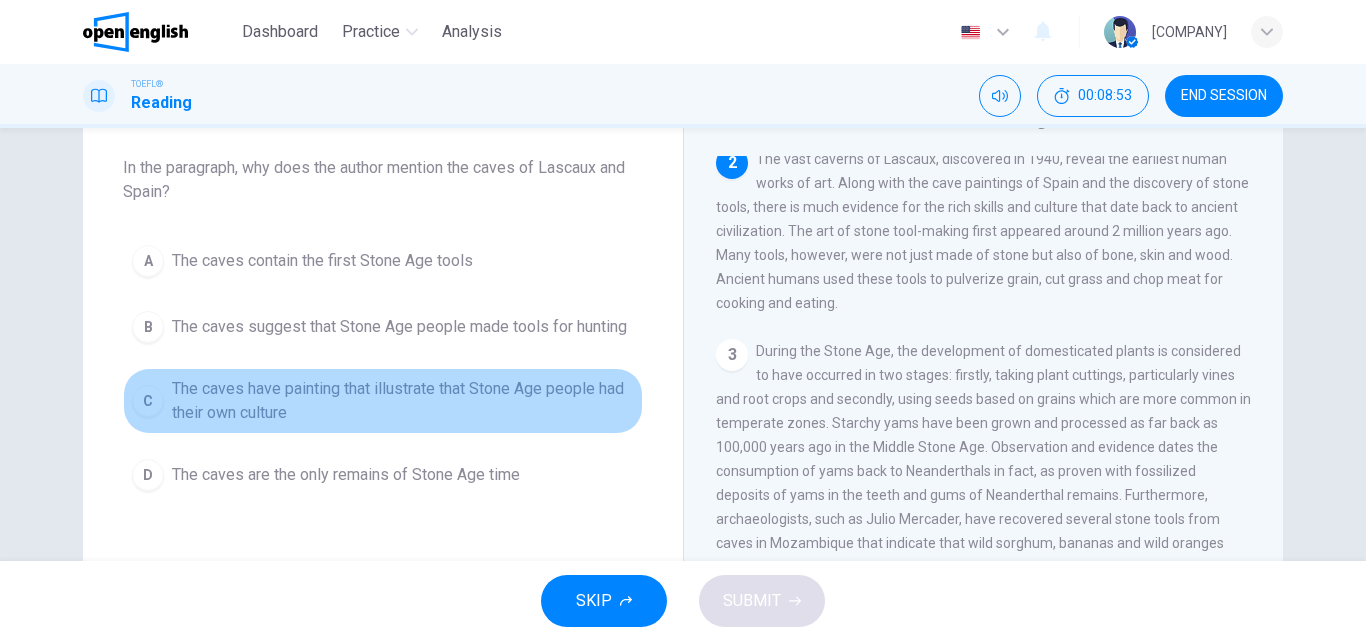 click on "The caves have painting that illustrate that Stone Age people had their own culture" at bounding box center (403, 401) 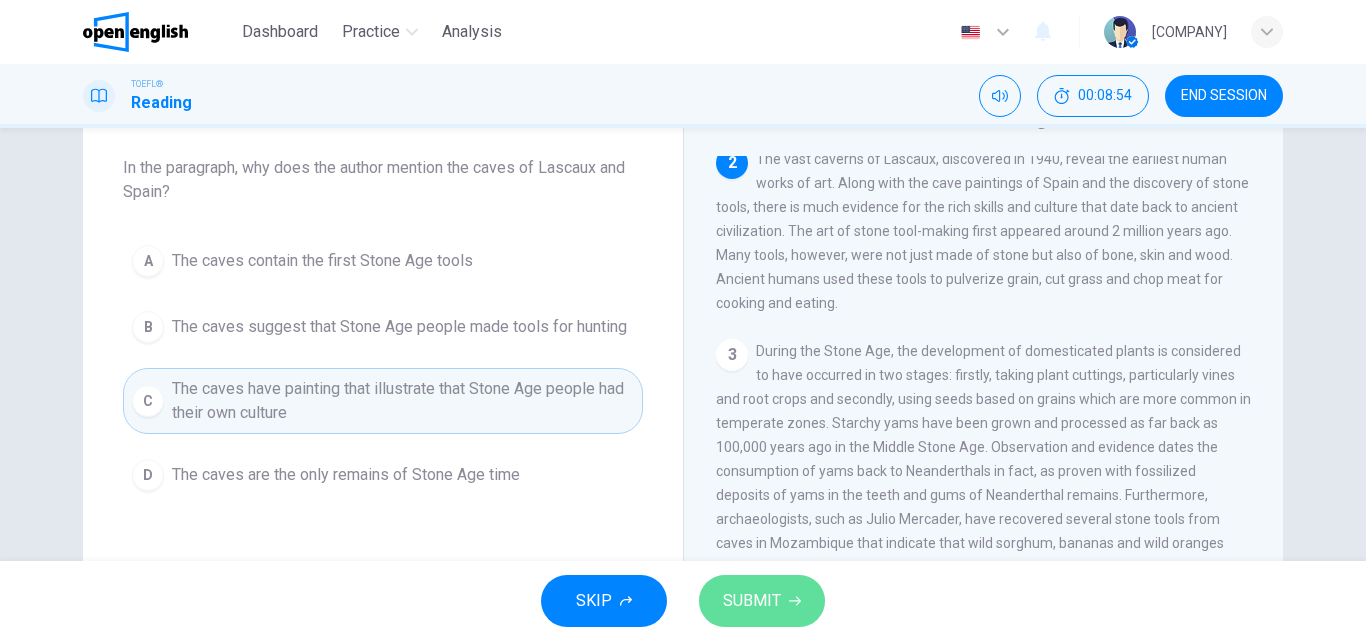 click on "SUBMIT" at bounding box center [752, 601] 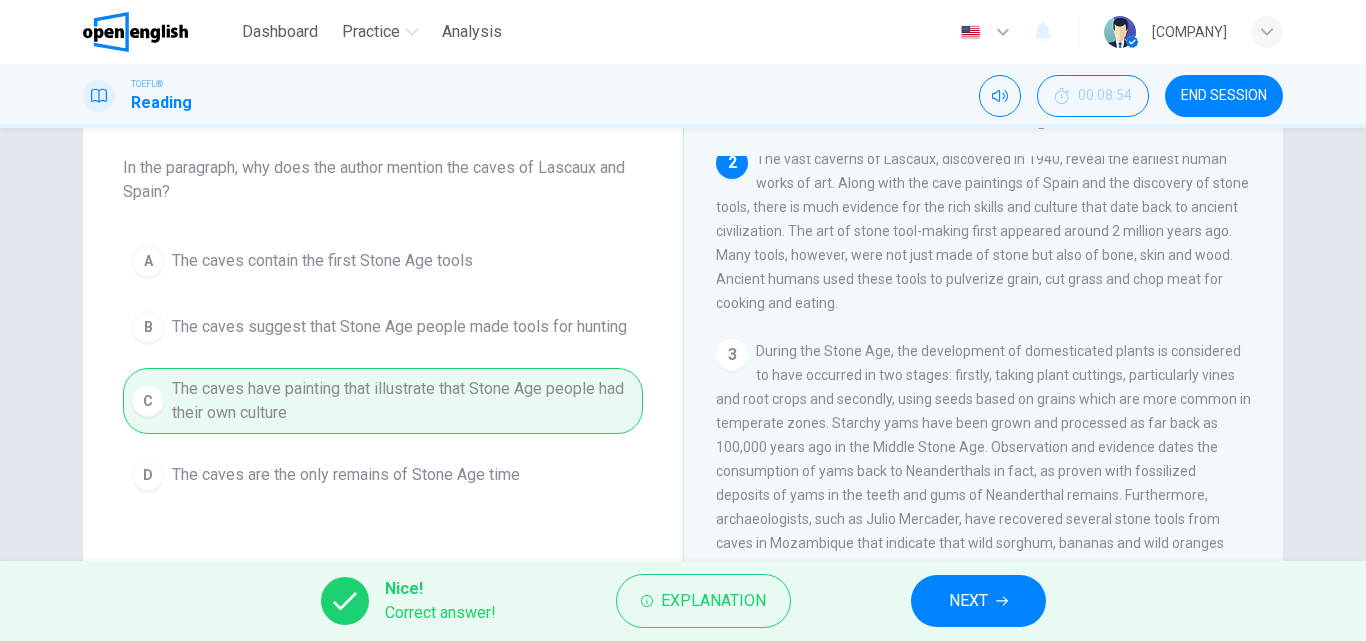 click on "NEXT" at bounding box center [978, 601] 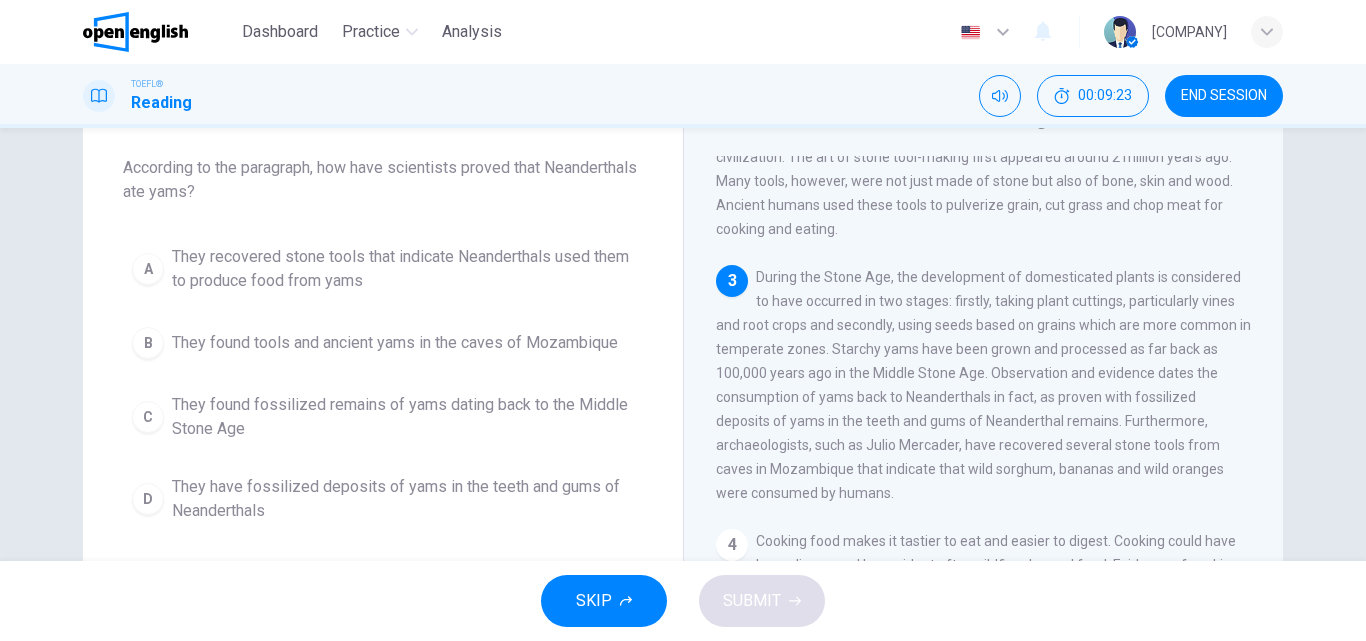 scroll, scrollTop: 423, scrollLeft: 0, axis: vertical 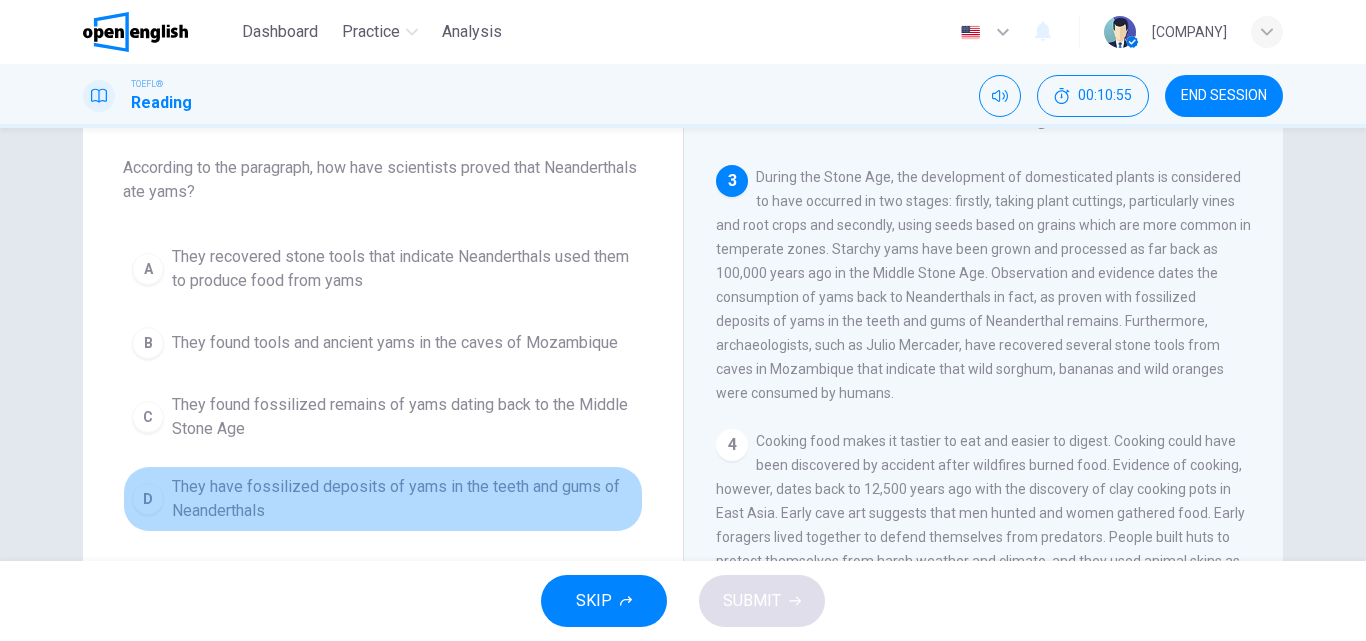 click on "They have fossilized deposits of yams in the teeth and gums of Neanderthals" at bounding box center [403, 499] 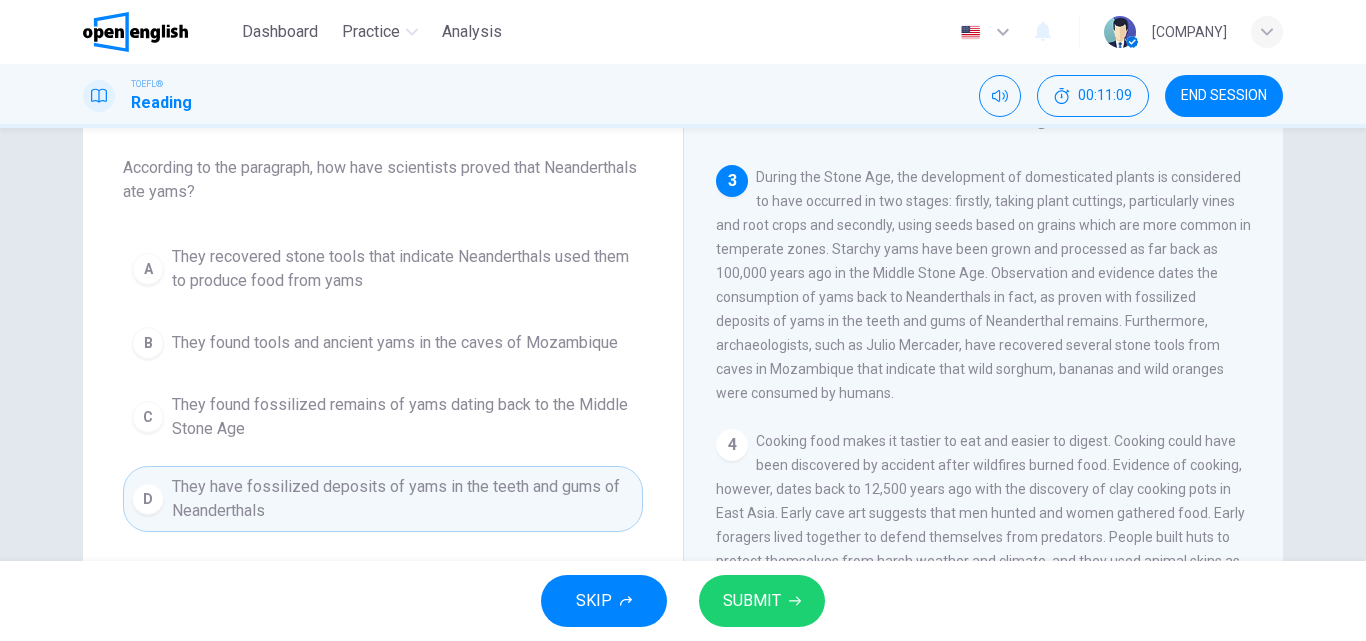 click on "SUBMIT" at bounding box center (762, 601) 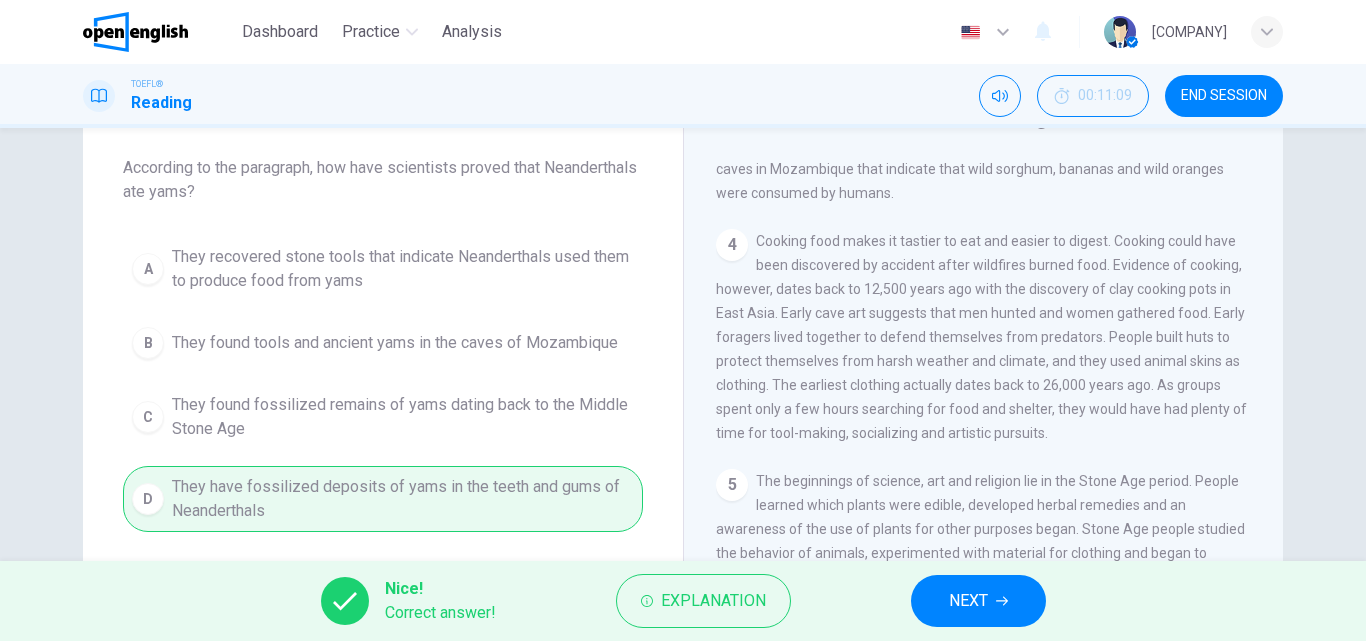 click on "NEXT" at bounding box center (968, 601) 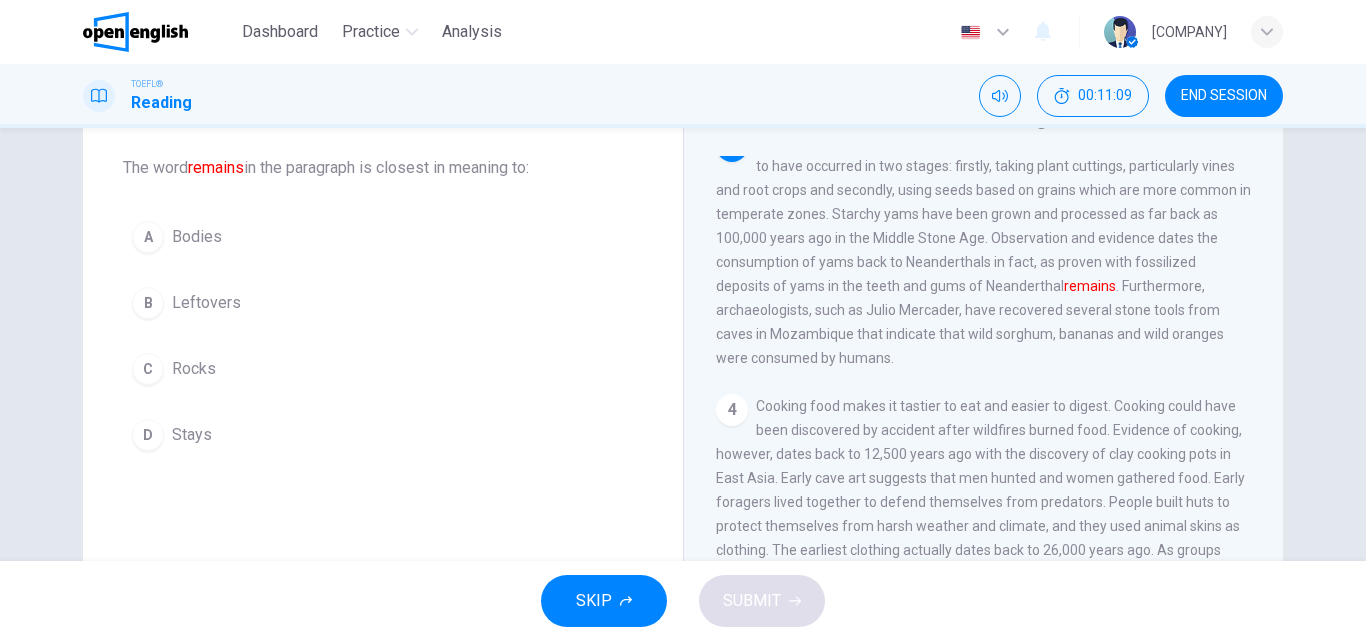scroll, scrollTop: 448, scrollLeft: 0, axis: vertical 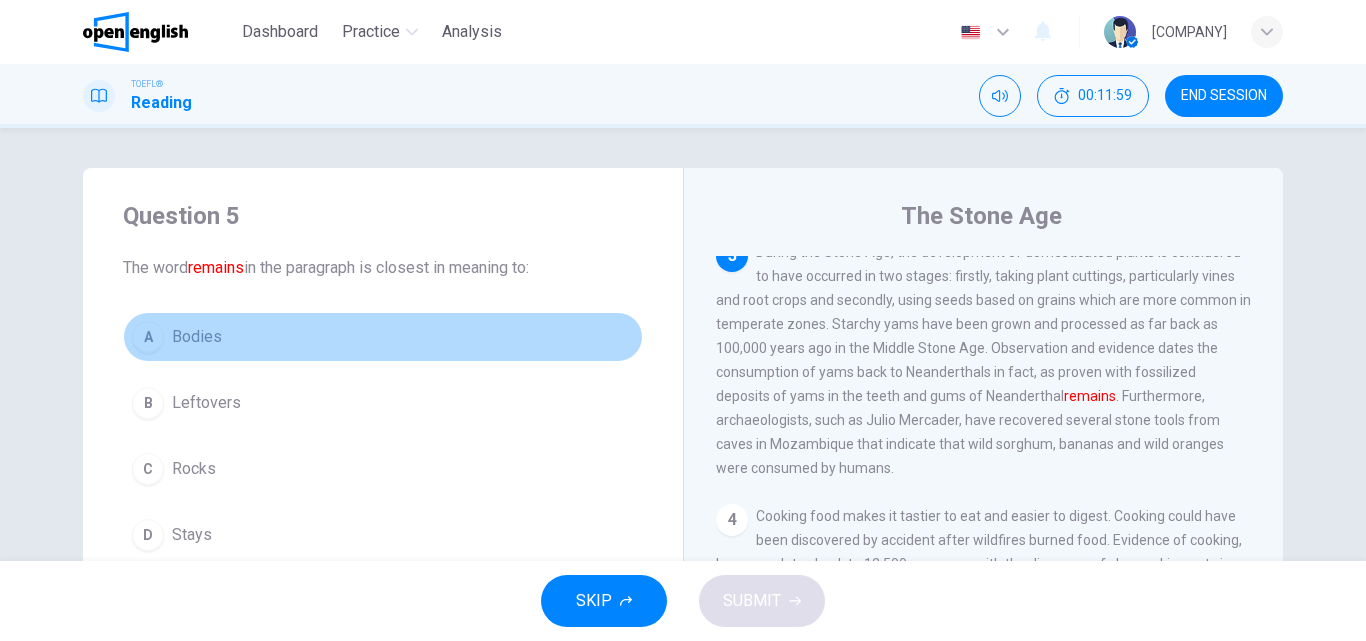 click on "A" at bounding box center [148, 337] 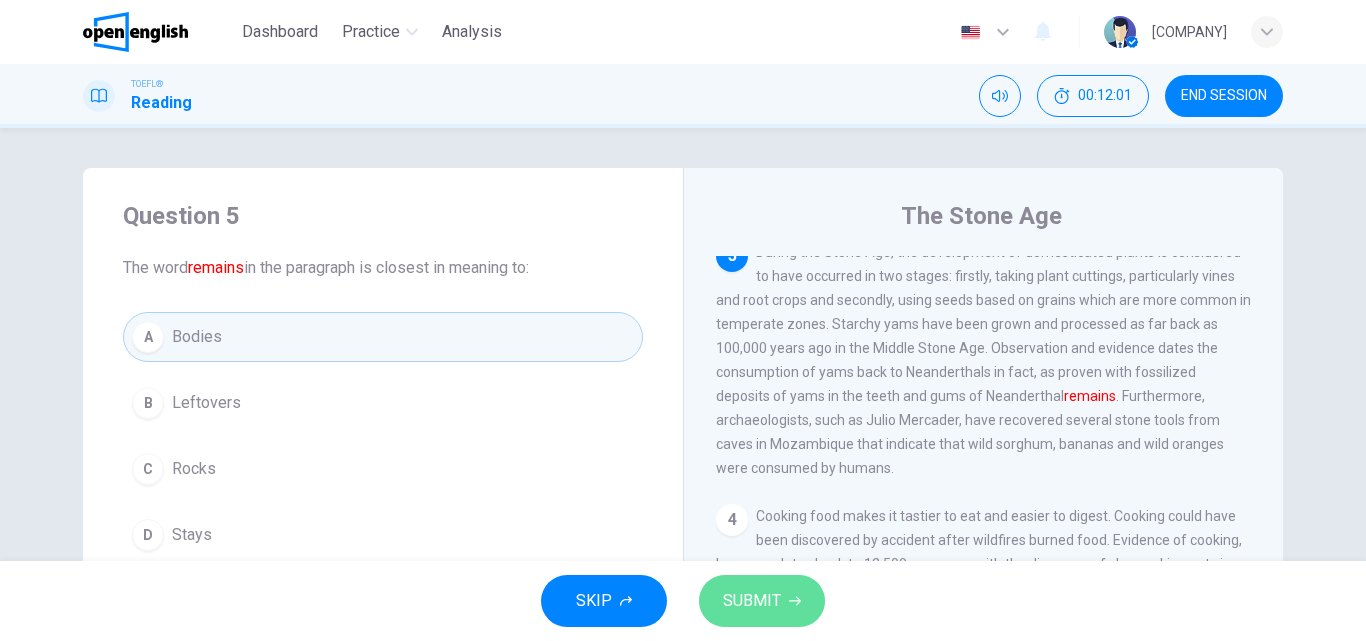 click on "SUBMIT" at bounding box center (752, 601) 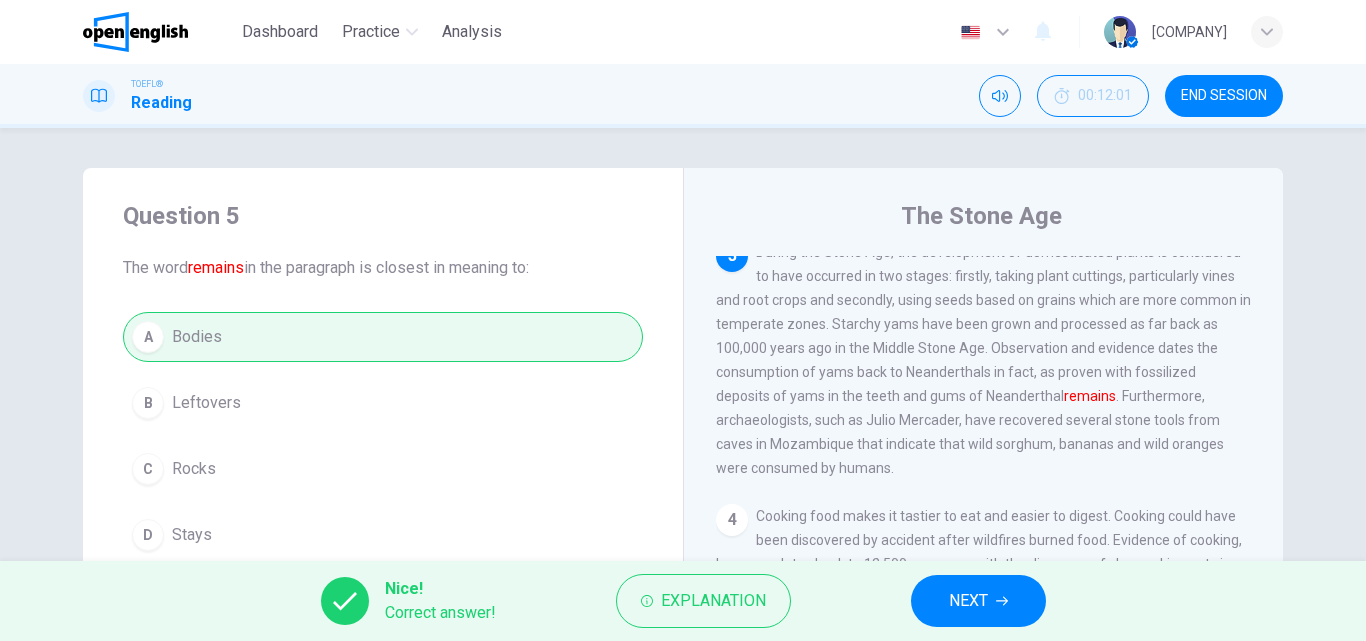 click on "NEXT" at bounding box center (978, 601) 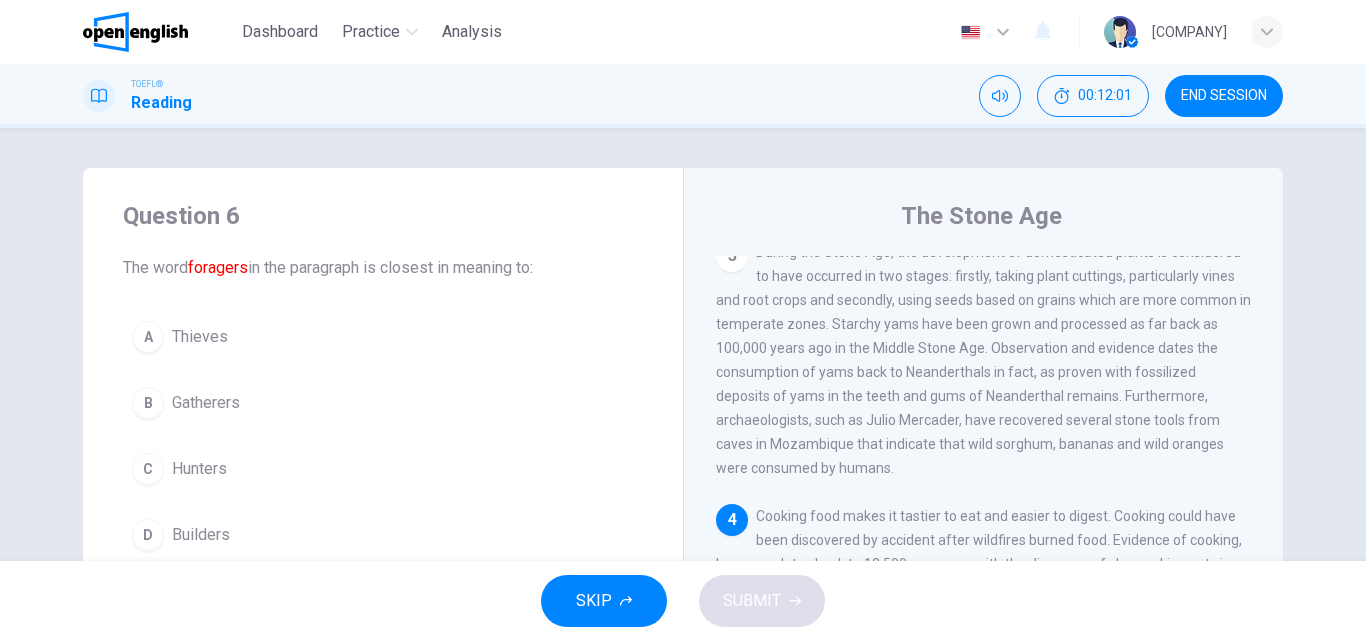 scroll, scrollTop: 572, scrollLeft: 0, axis: vertical 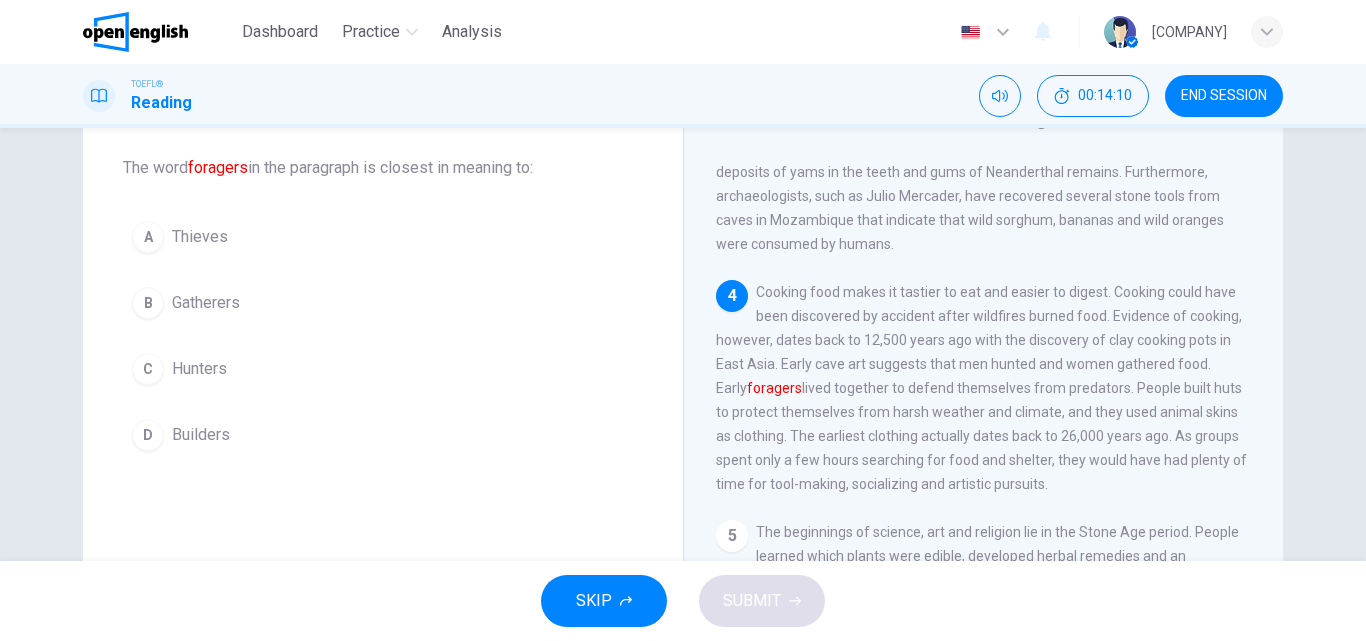 click on "Gatherers" at bounding box center (206, 303) 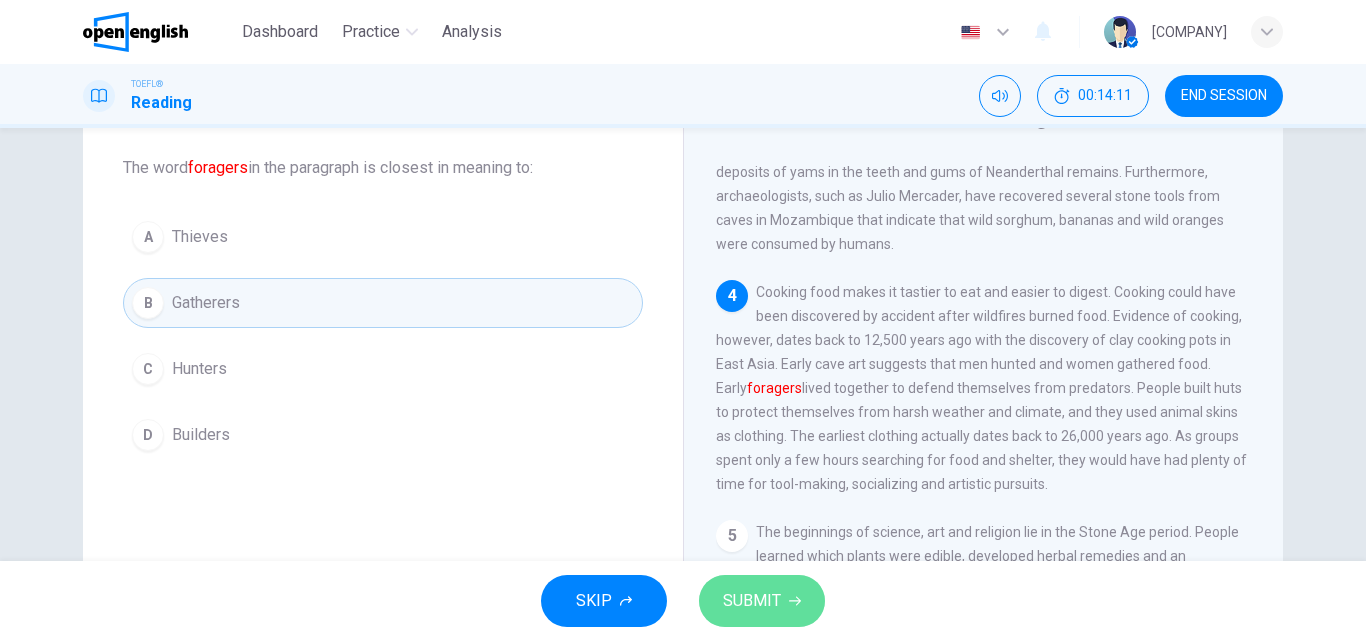 click 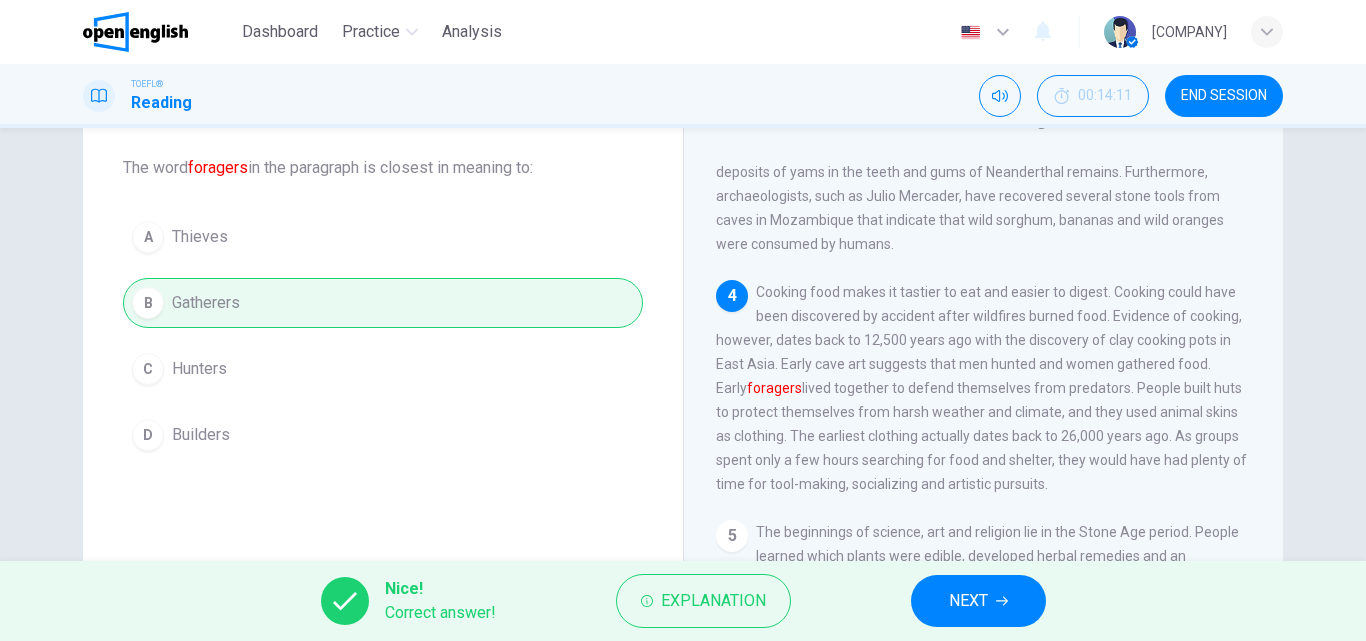 click on "NEXT" at bounding box center (968, 601) 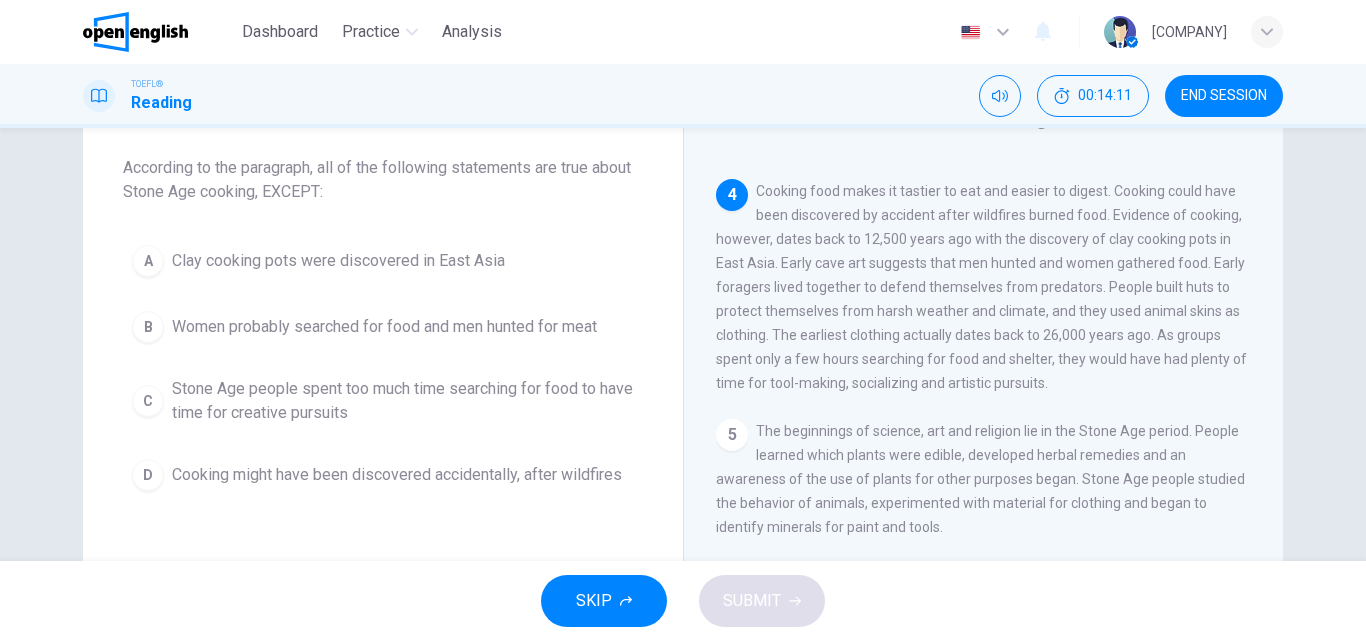 scroll, scrollTop: 719, scrollLeft: 0, axis: vertical 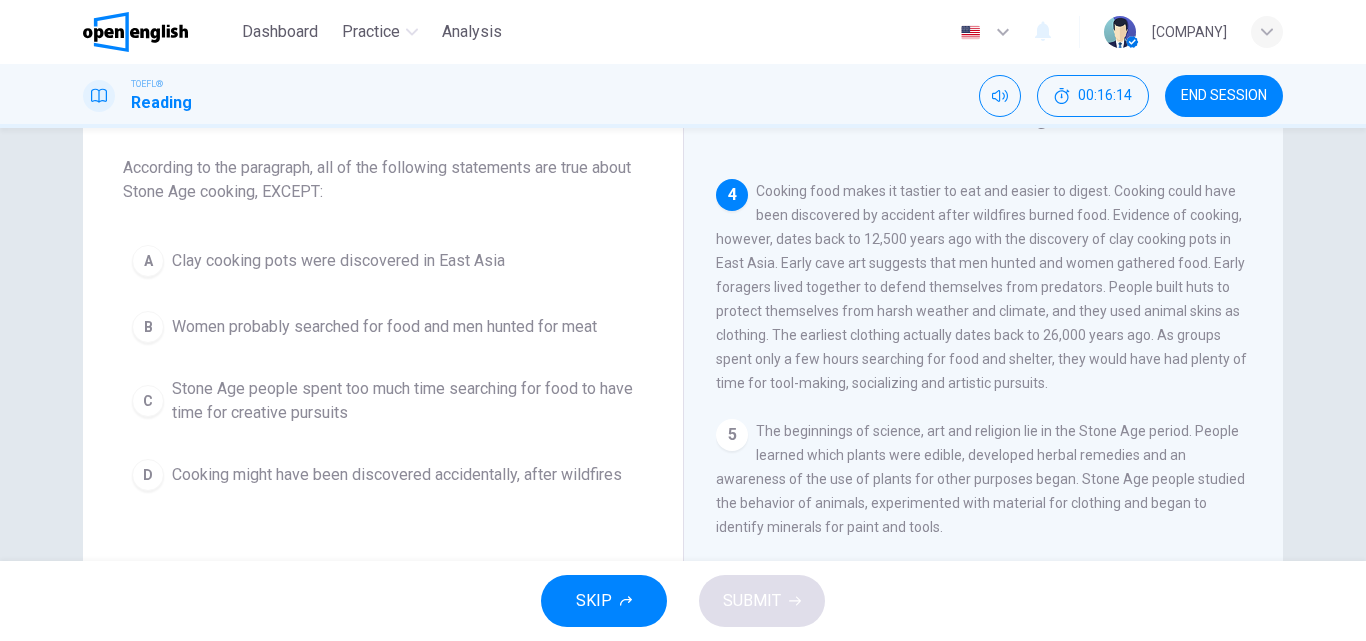 click on "Stone Age people spent too much time searching for food to have time for creative pursuits" at bounding box center (403, 401) 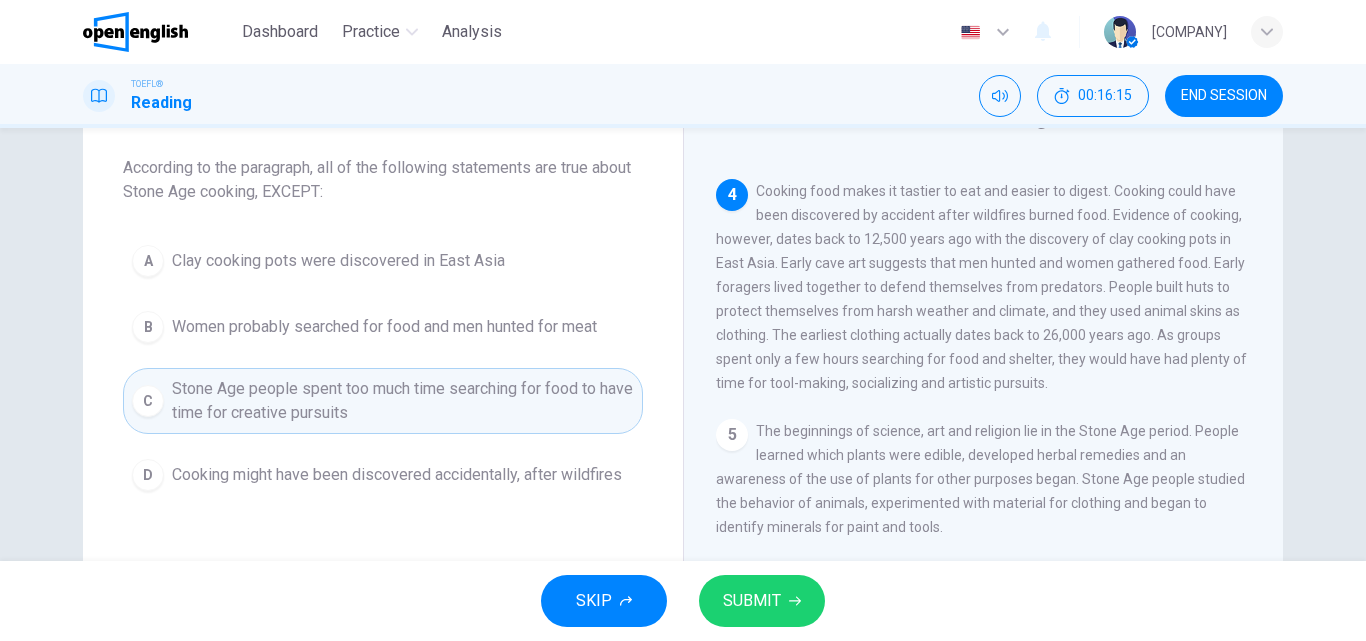 click on "SUBMIT" at bounding box center [762, 601] 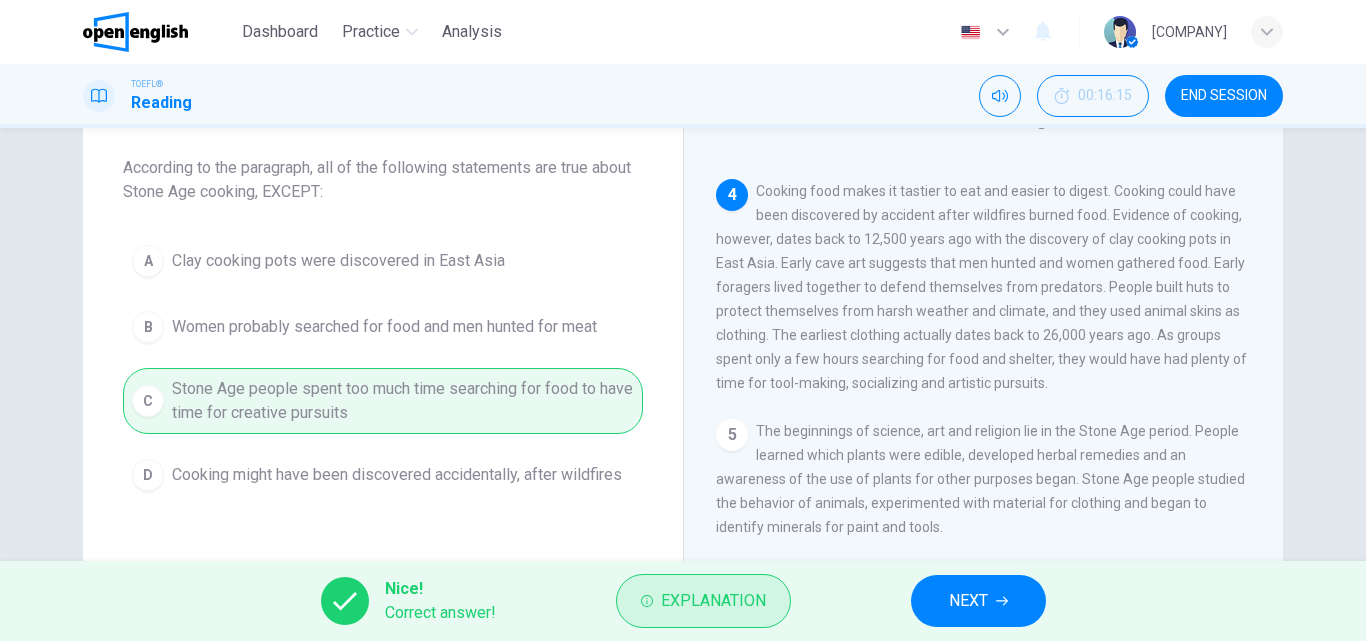 click on "Explanation" at bounding box center [703, 601] 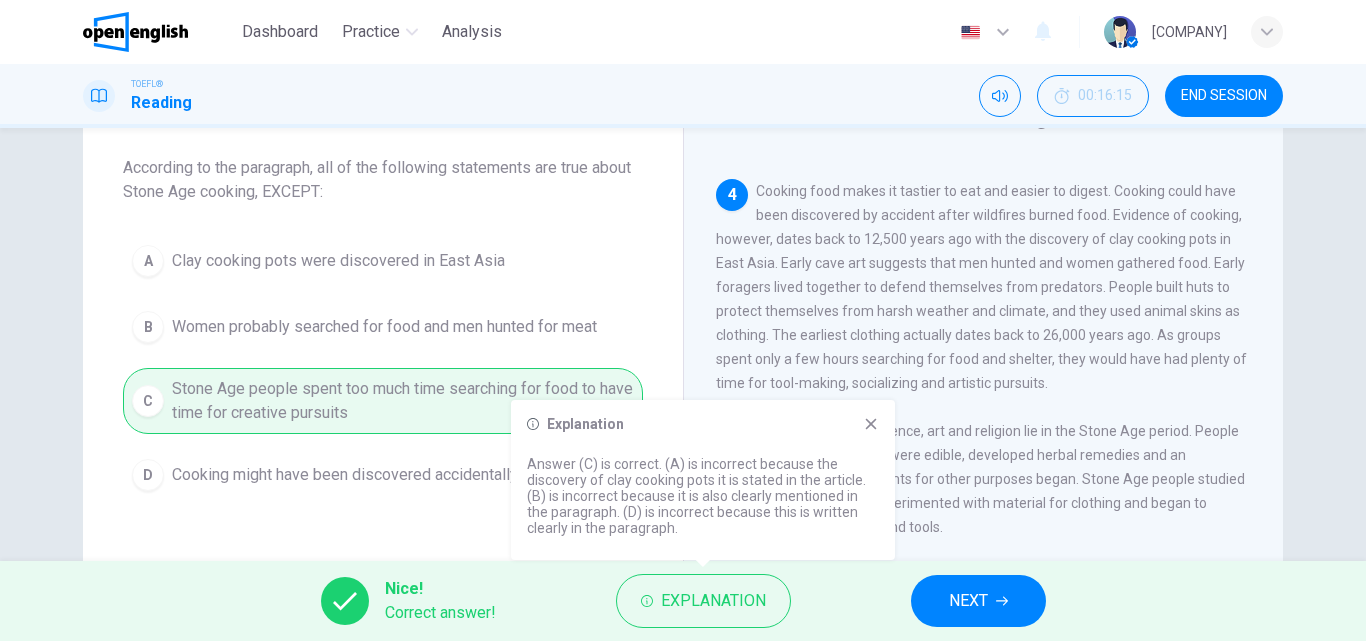 click on "Explanation Answer (C) is correct. (A) is incorrect because the discovery of clay cooking pots it is stated in the article. (B) is incorrect because it is also clearly mentioned in the paragraph. (D) is incorrect because this is written clearly in the paragraph." at bounding box center [703, 480] 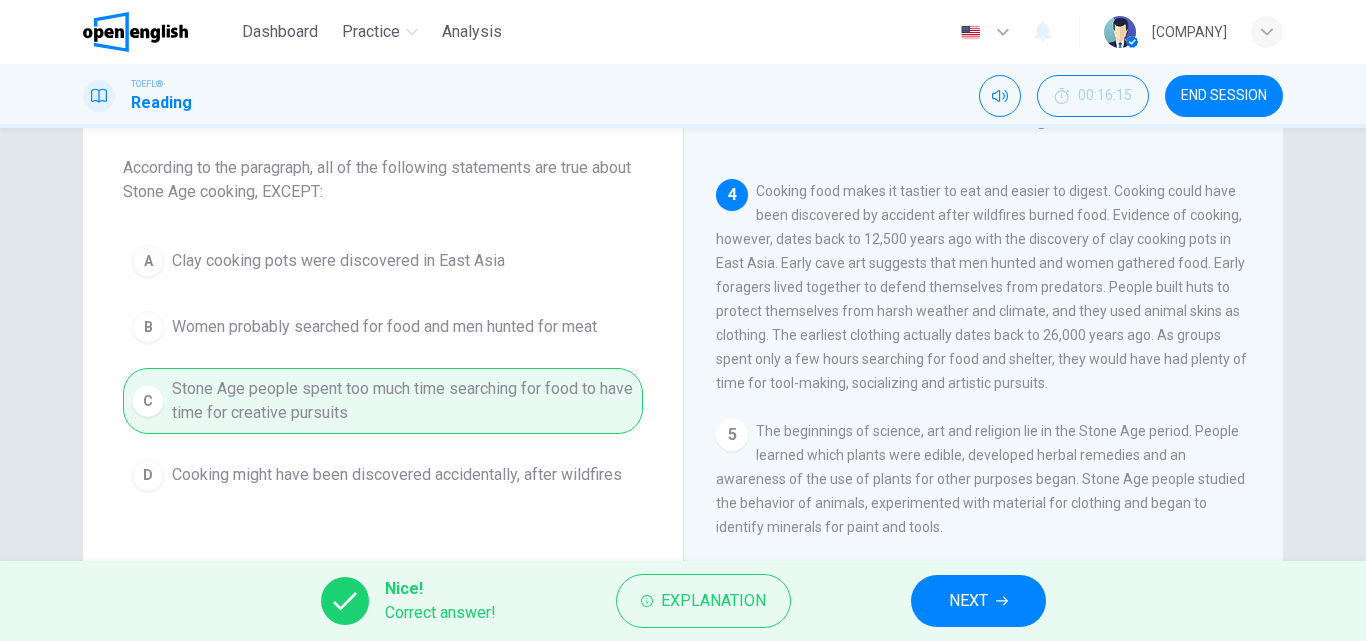 drag, startPoint x: 843, startPoint y: 475, endPoint x: 837, endPoint y: 487, distance: 13.416408 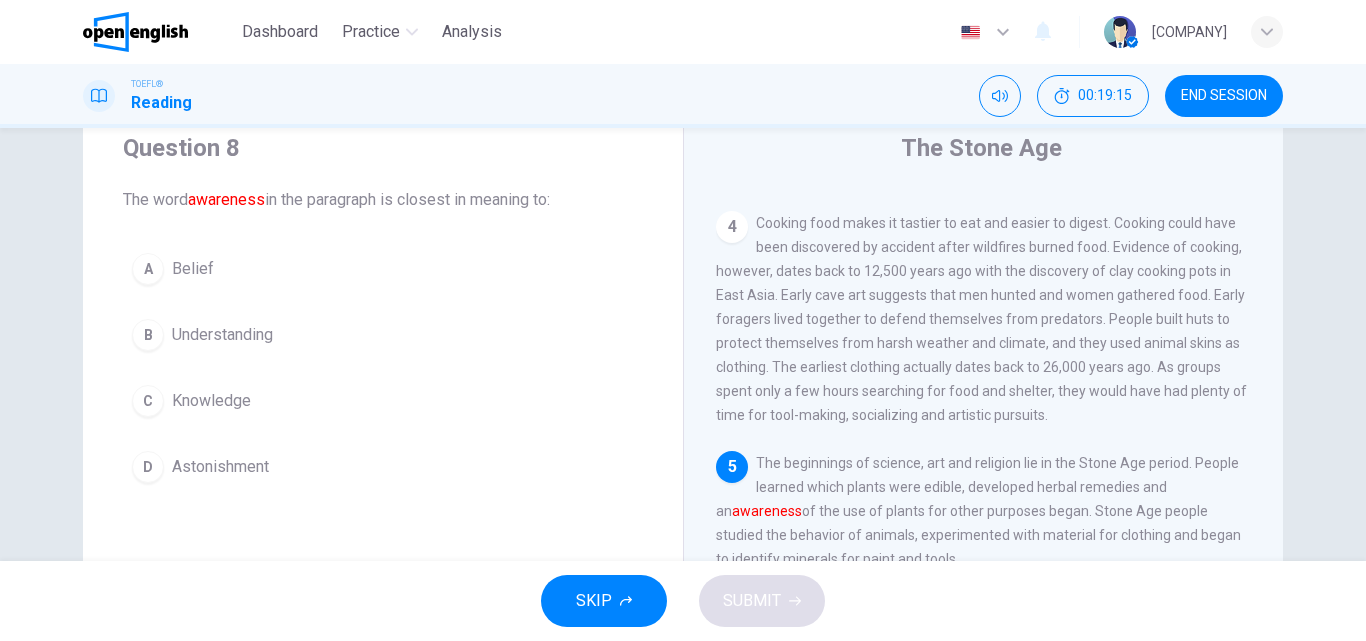 scroll, scrollTop: 100, scrollLeft: 0, axis: vertical 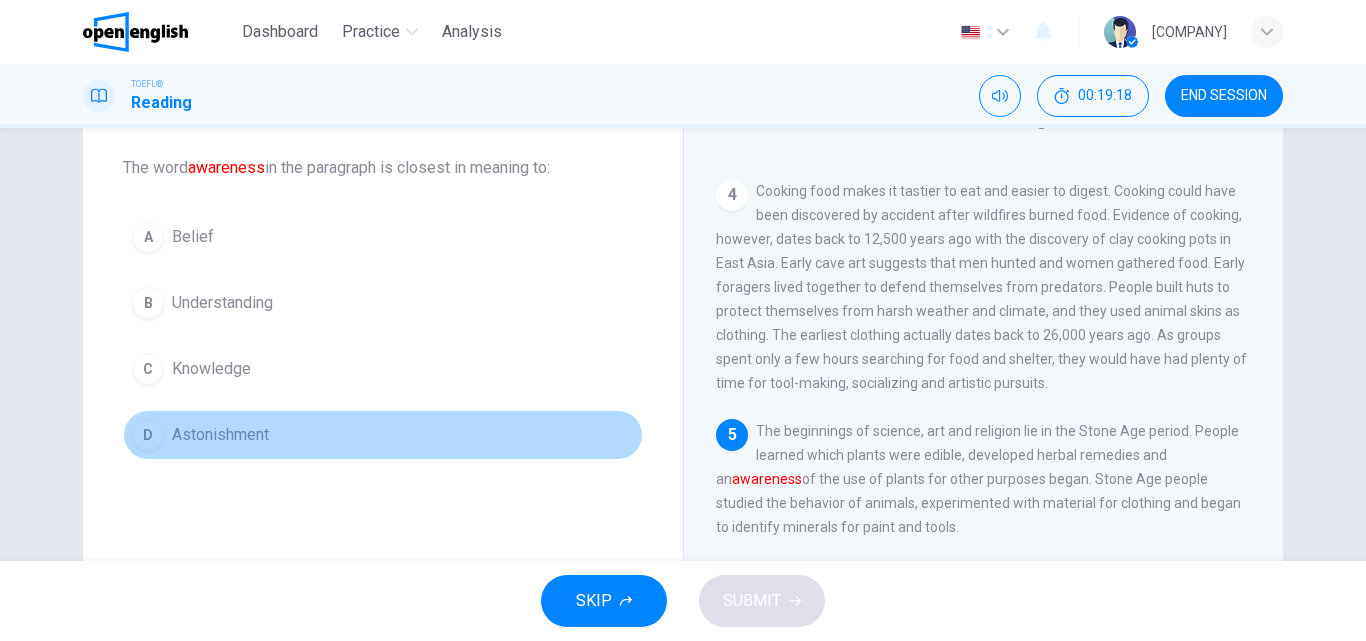 drag, startPoint x: 264, startPoint y: 434, endPoint x: 182, endPoint y: 417, distance: 83.74366 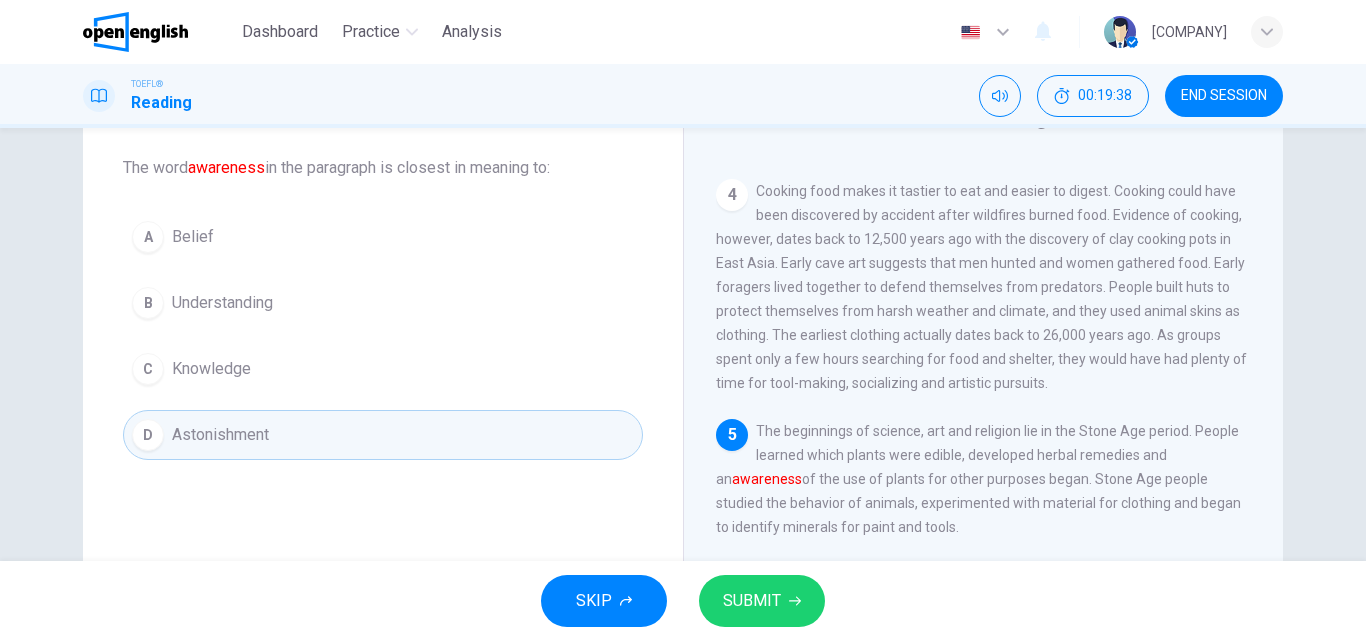 scroll, scrollTop: 200, scrollLeft: 0, axis: vertical 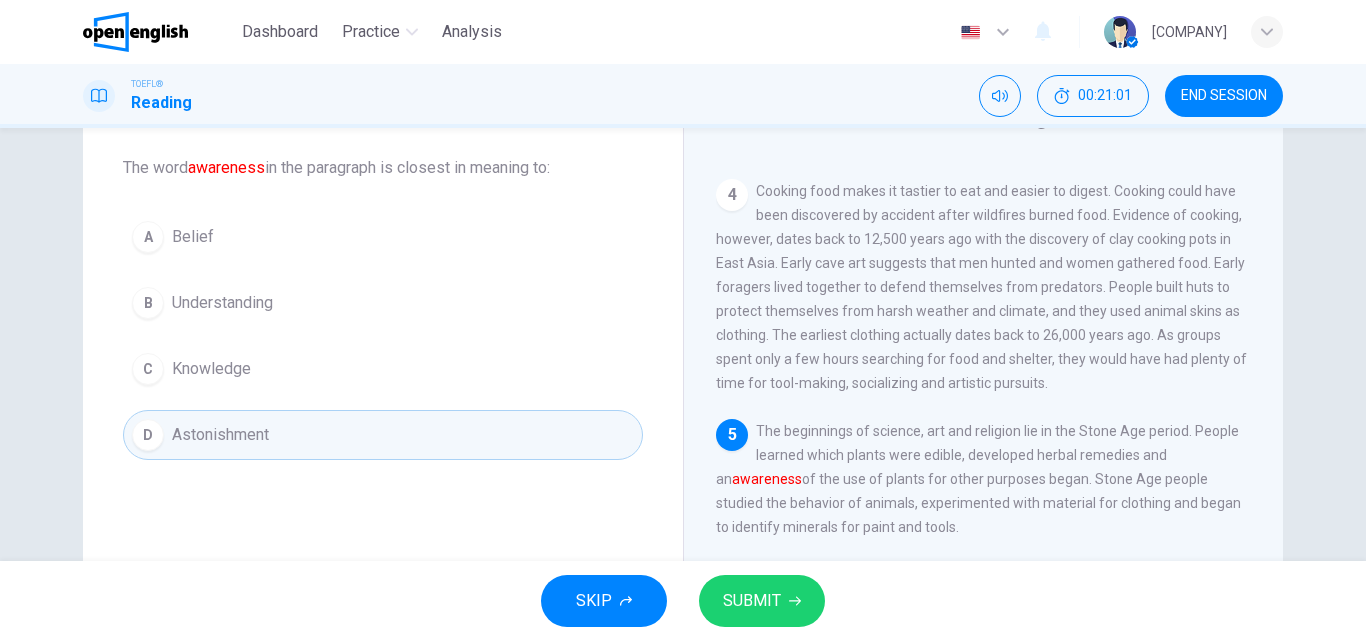 click on "SUBMIT" at bounding box center (752, 601) 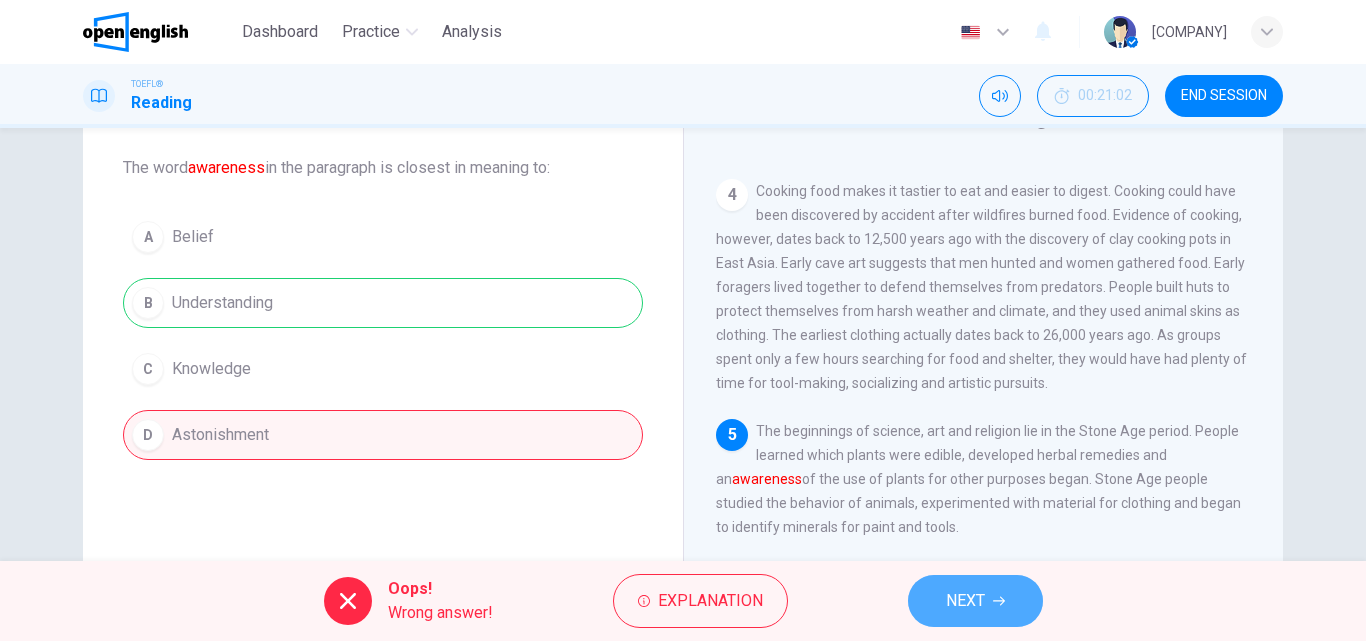 click on "NEXT" at bounding box center (965, 601) 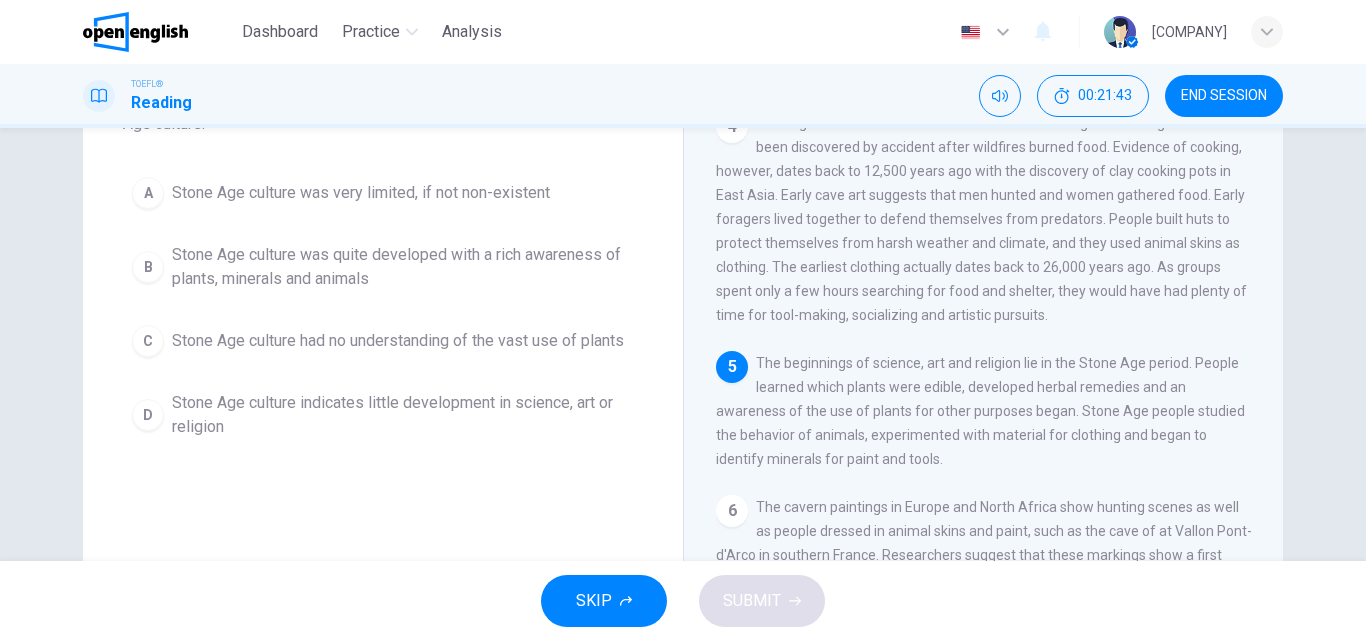 scroll, scrollTop: 200, scrollLeft: 0, axis: vertical 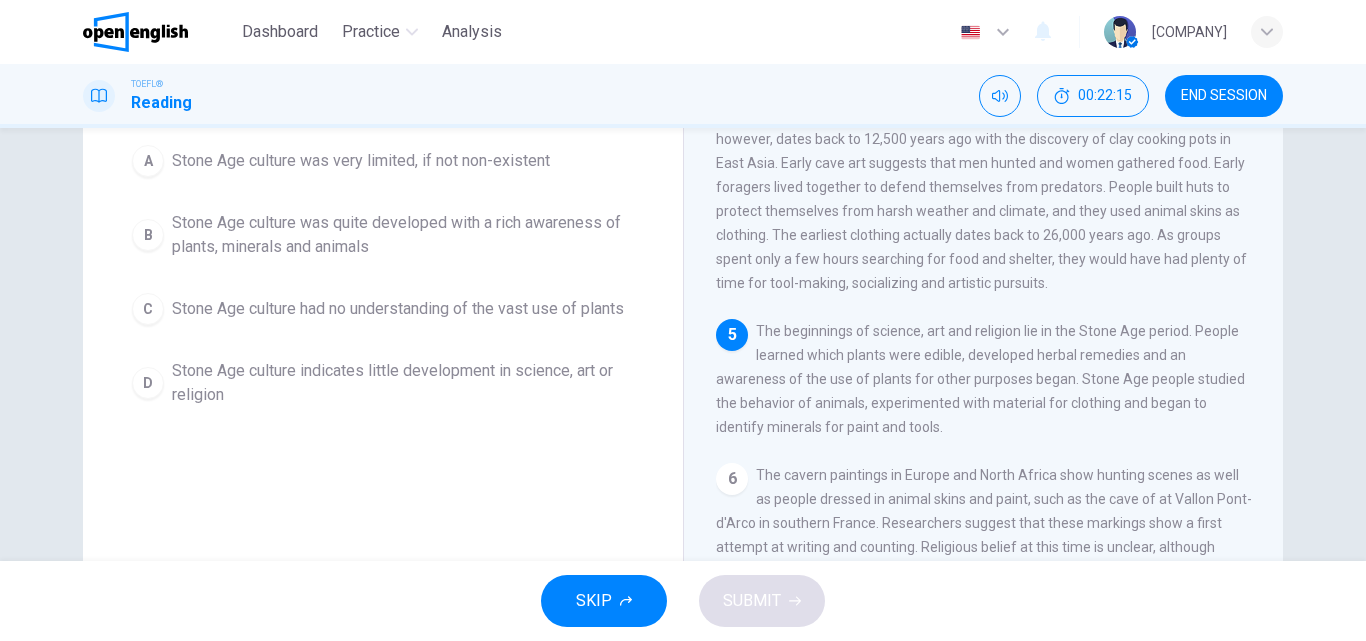 click on "Stone Age culture was quite developed with a rich awareness of plants, minerals and animals" at bounding box center [403, 235] 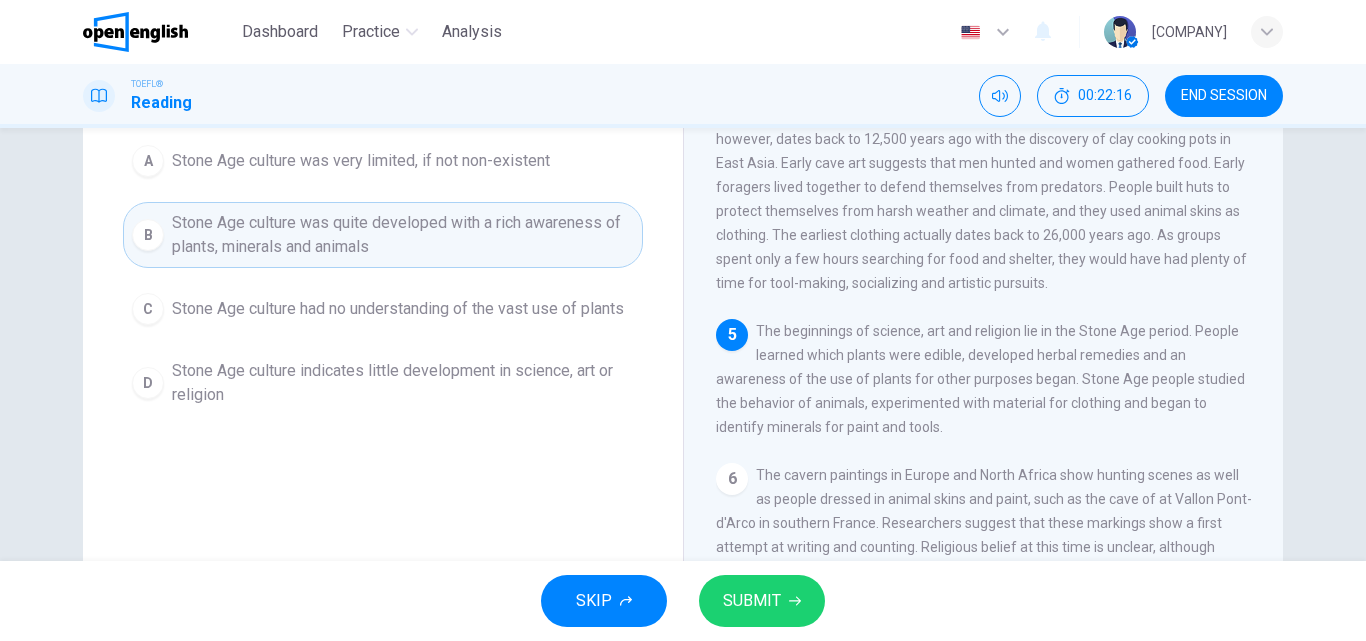 click on "SUBMIT" at bounding box center [762, 601] 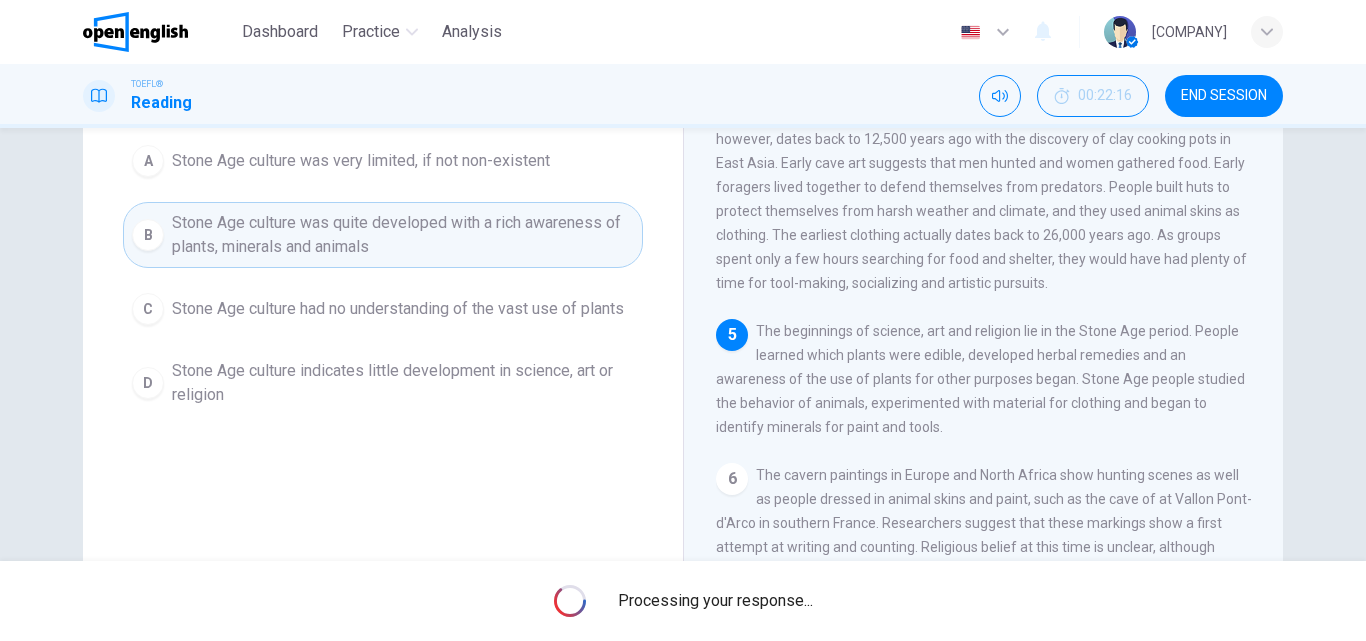 scroll, scrollTop: 100, scrollLeft: 0, axis: vertical 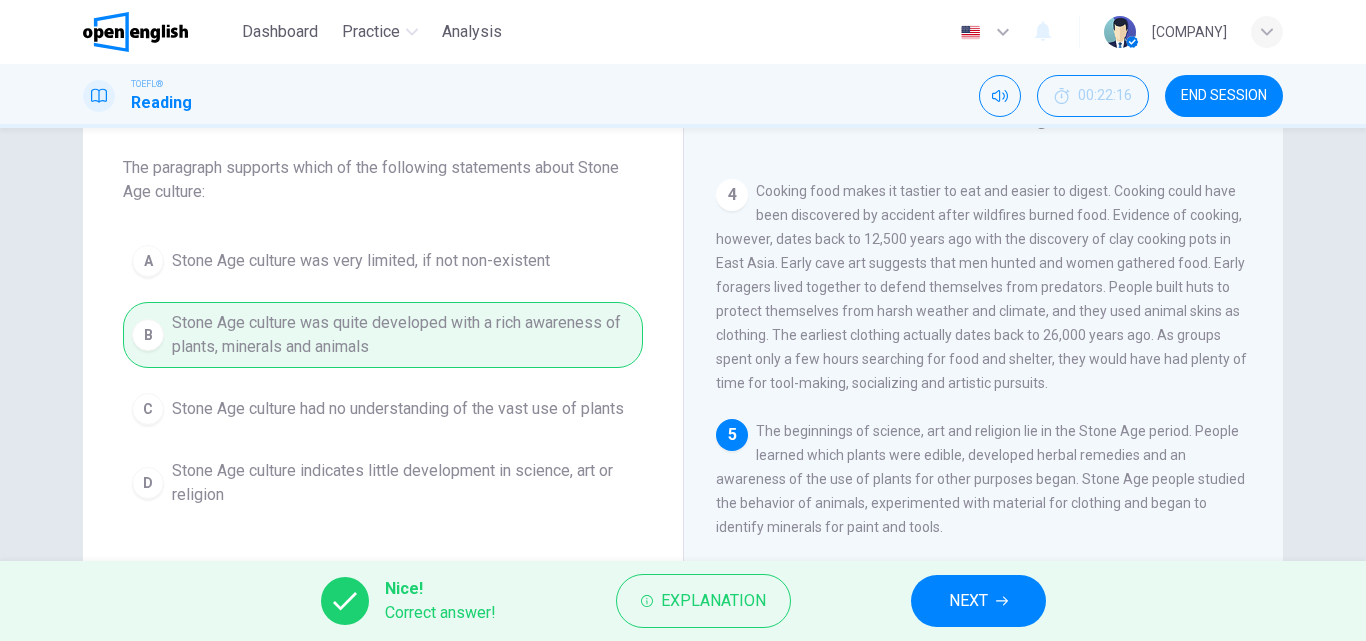 click on "NEXT" at bounding box center (978, 601) 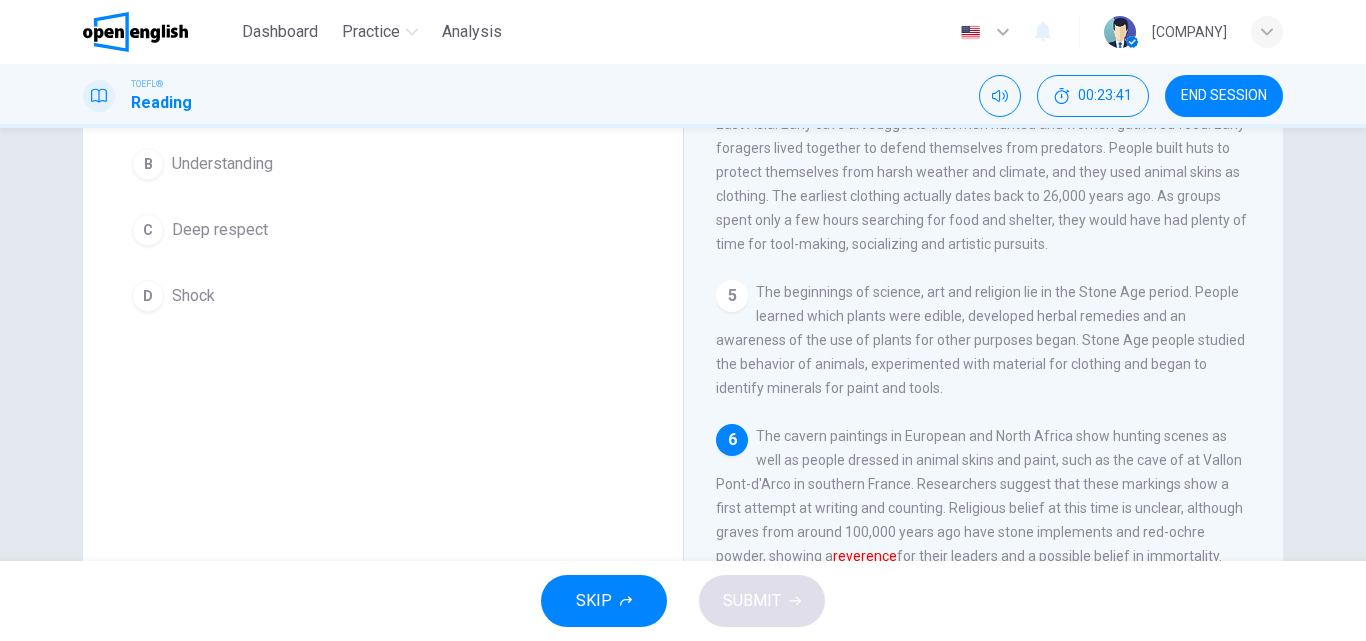 scroll, scrollTop: 142, scrollLeft: 0, axis: vertical 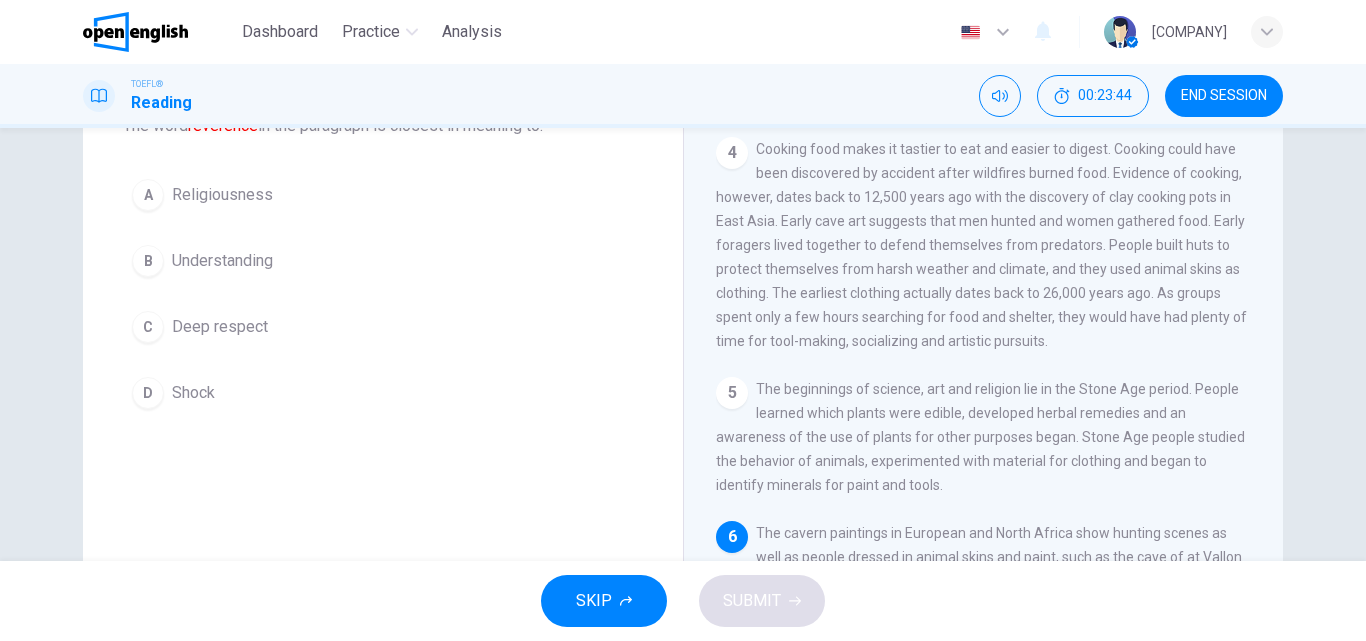 click on "Deep respect" at bounding box center (220, 327) 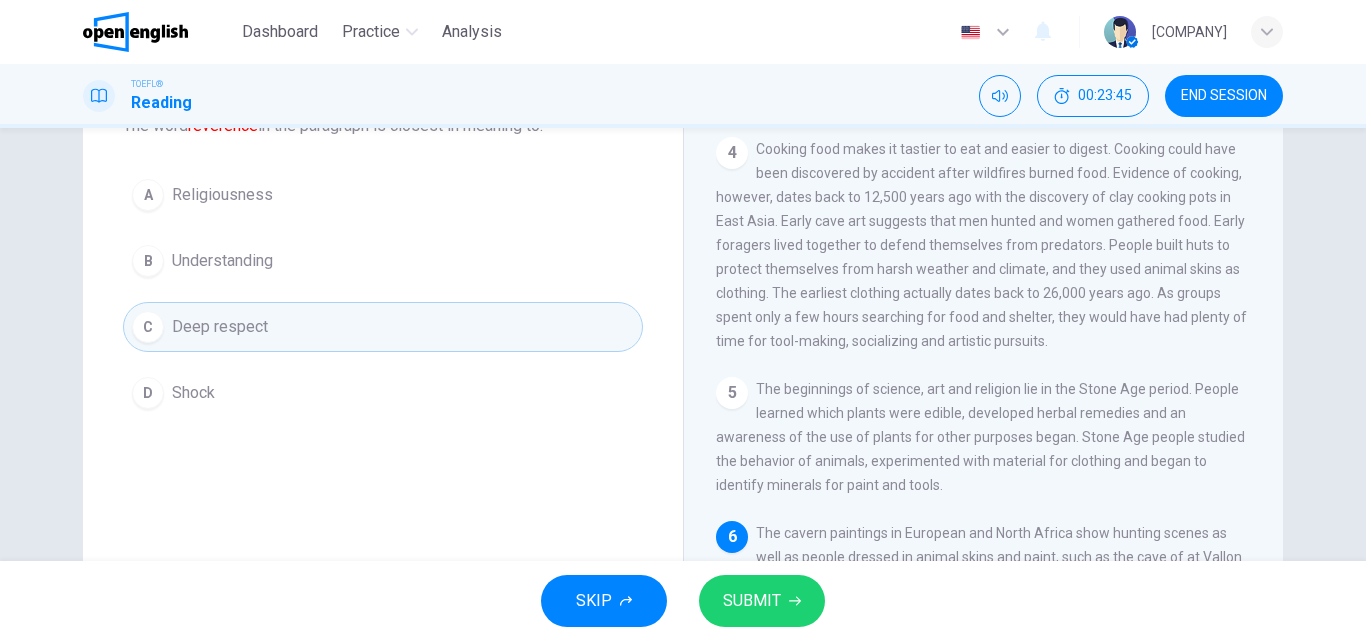 click on "SUBMIT" at bounding box center [752, 601] 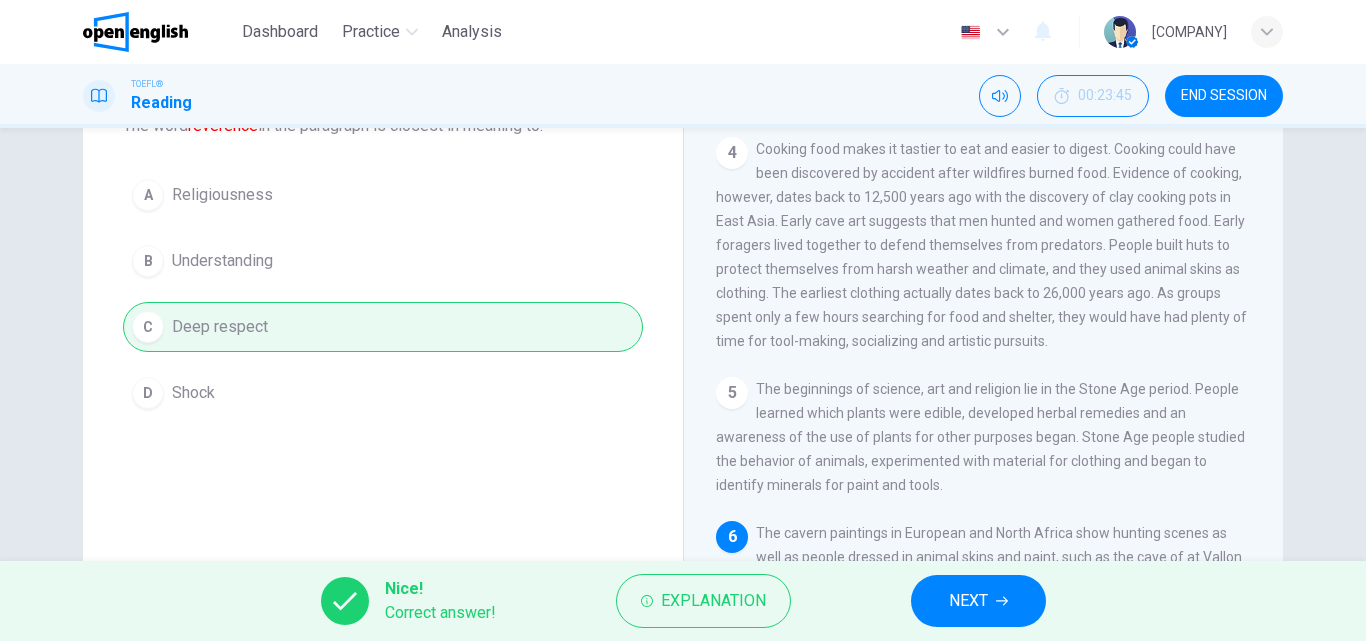 click on "Nice! Correct answer! Explanation NEXT" at bounding box center (683, 601) 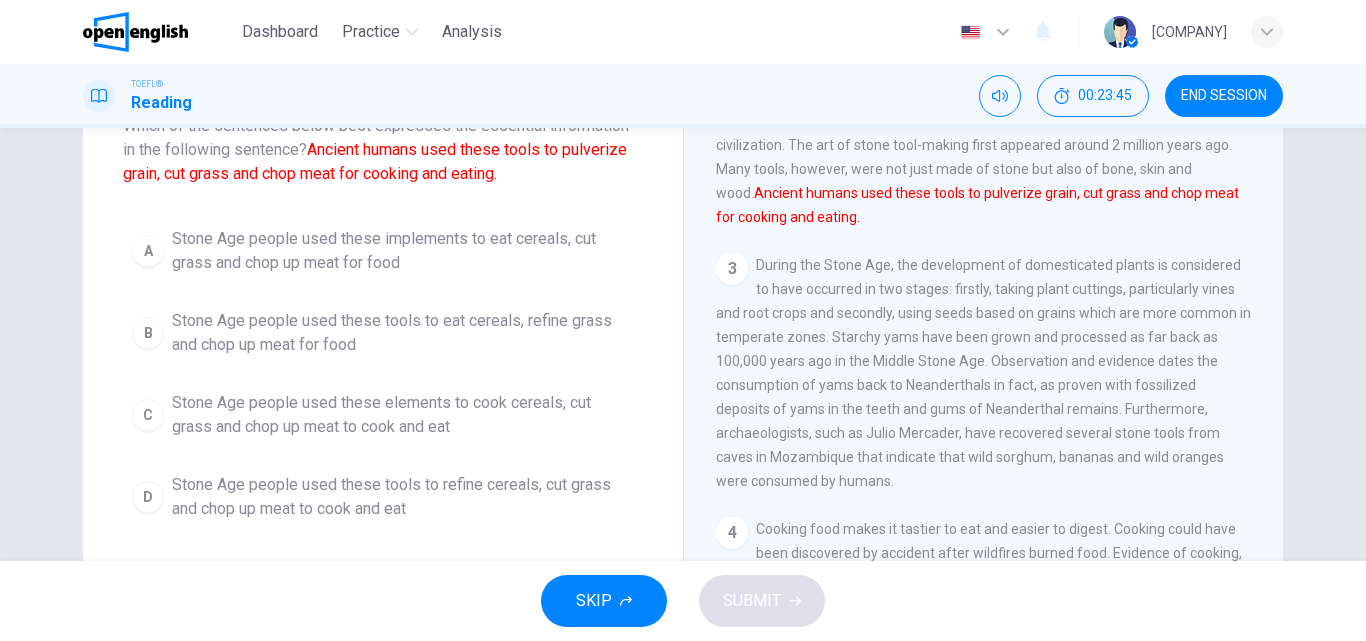 scroll, scrollTop: 249, scrollLeft: 0, axis: vertical 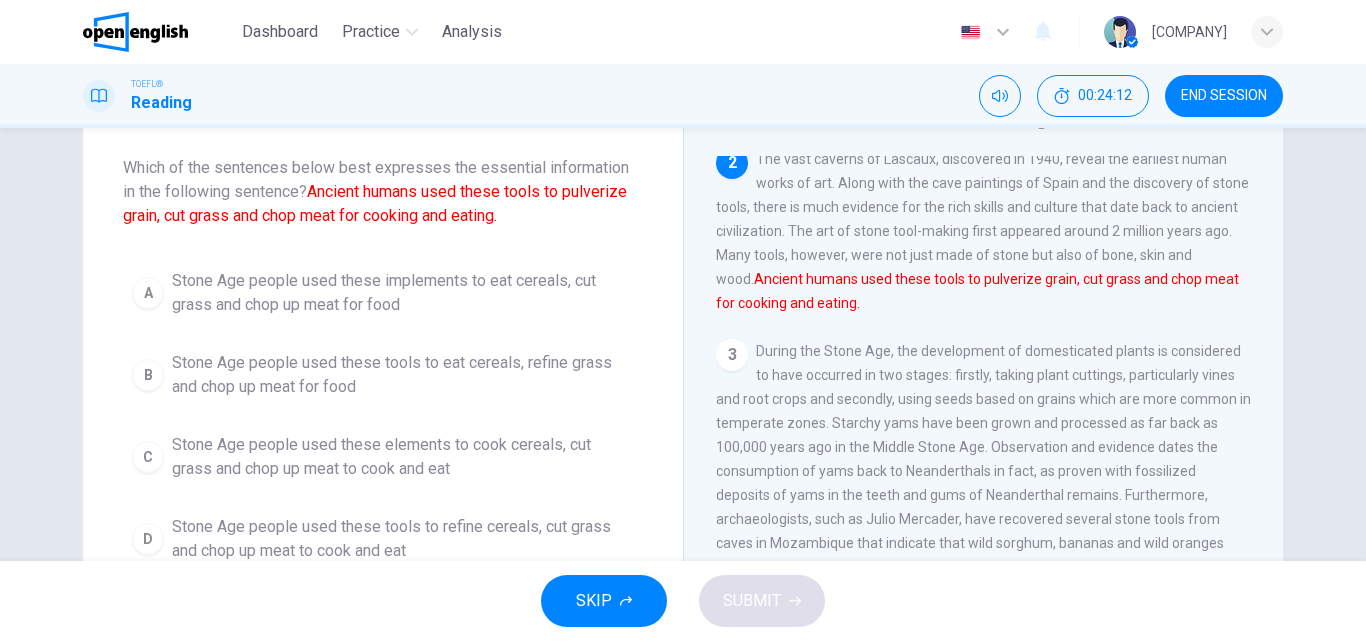 click on "Stone Age people used these implements to eat cereals, cut grass and chop up meat for food" at bounding box center [403, 293] 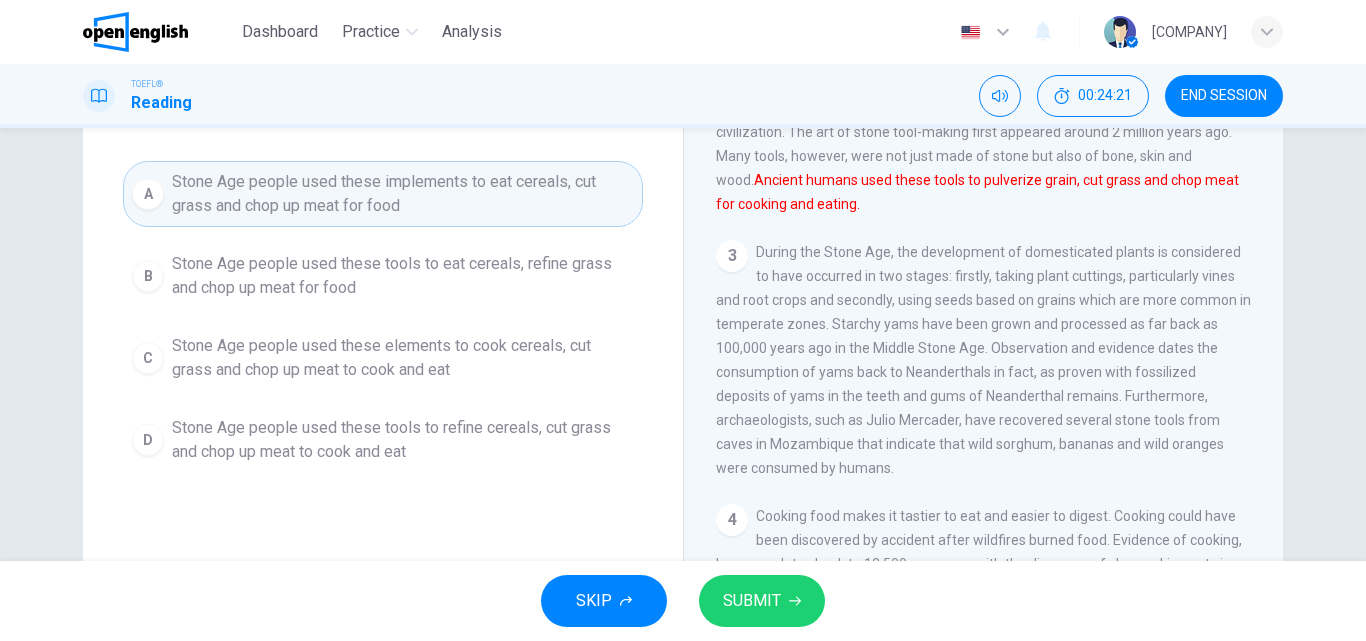 scroll, scrollTop: 200, scrollLeft: 0, axis: vertical 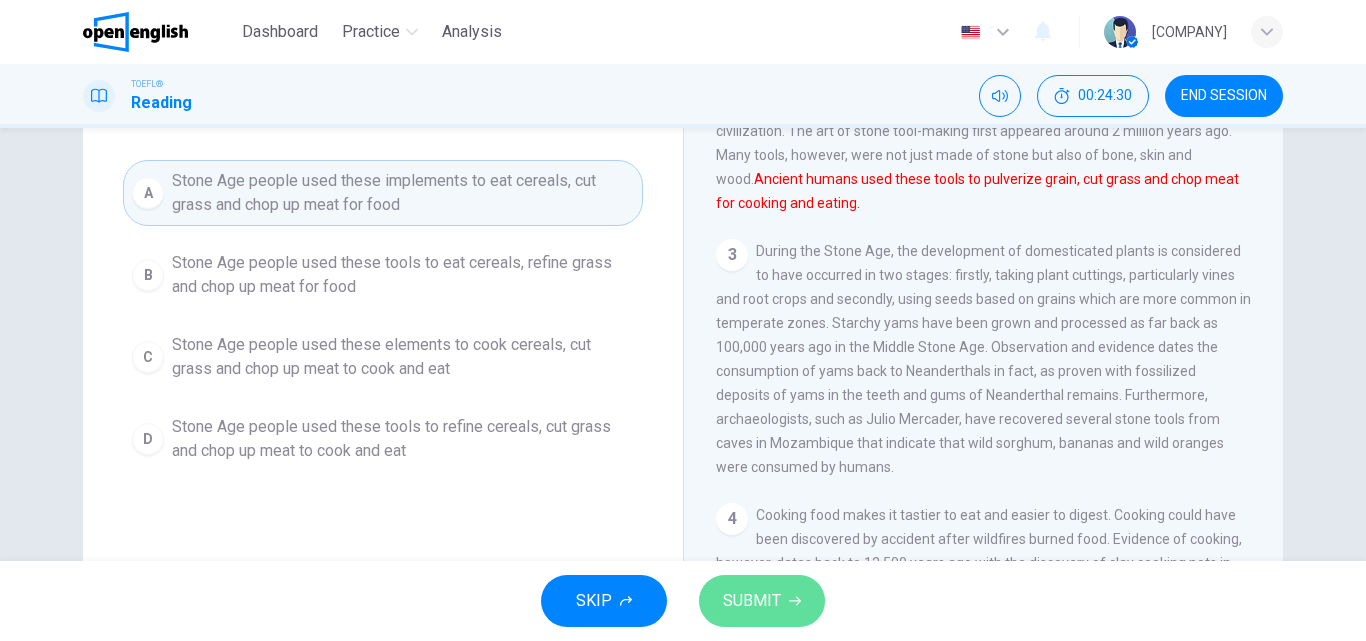 click on "SUBMIT" at bounding box center [752, 601] 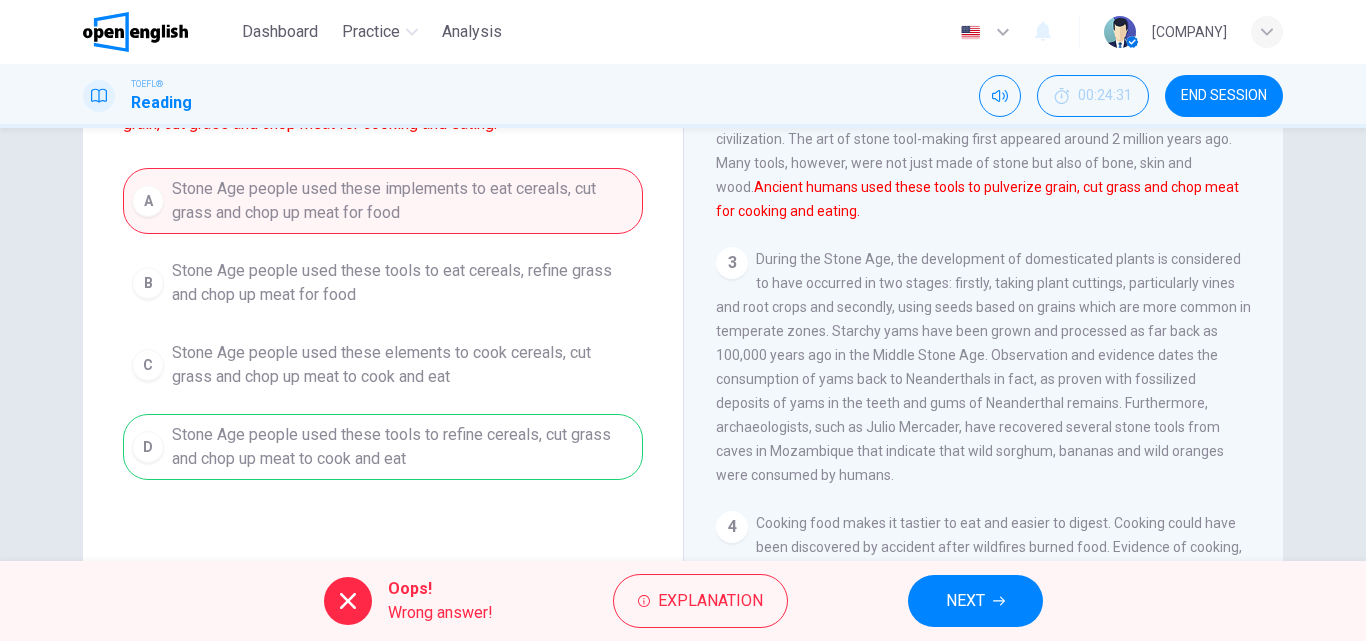 scroll, scrollTop: 200, scrollLeft: 0, axis: vertical 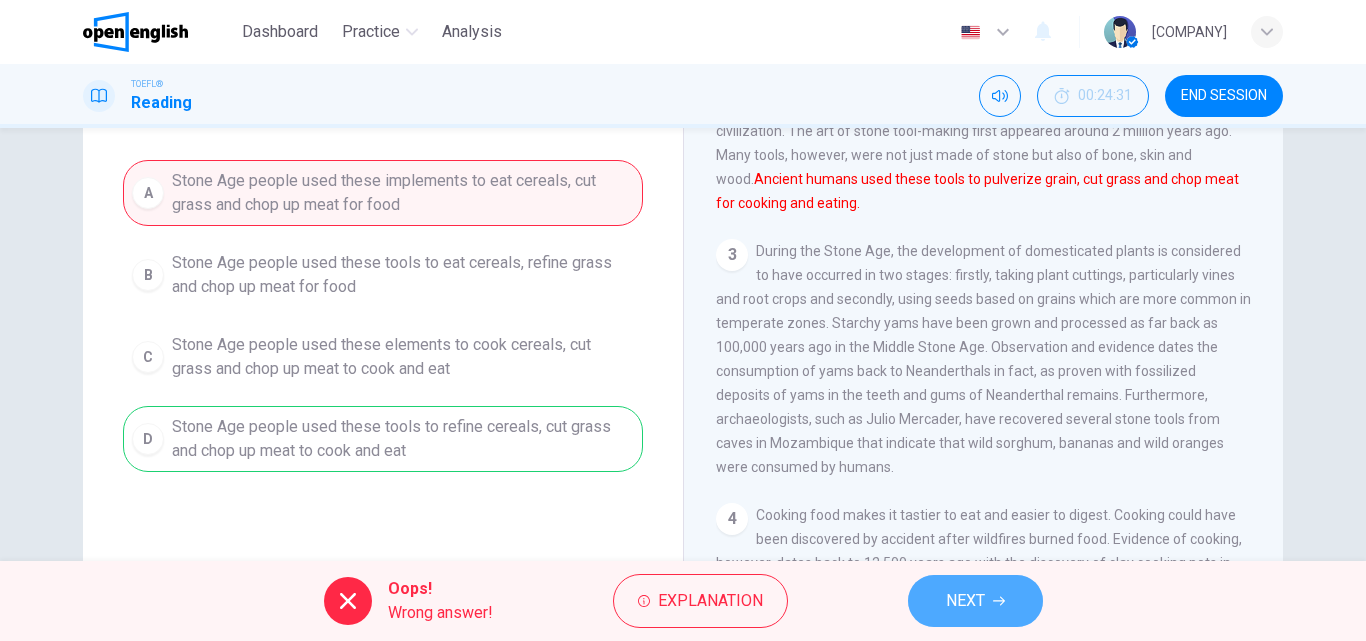 click on "NEXT" at bounding box center [965, 601] 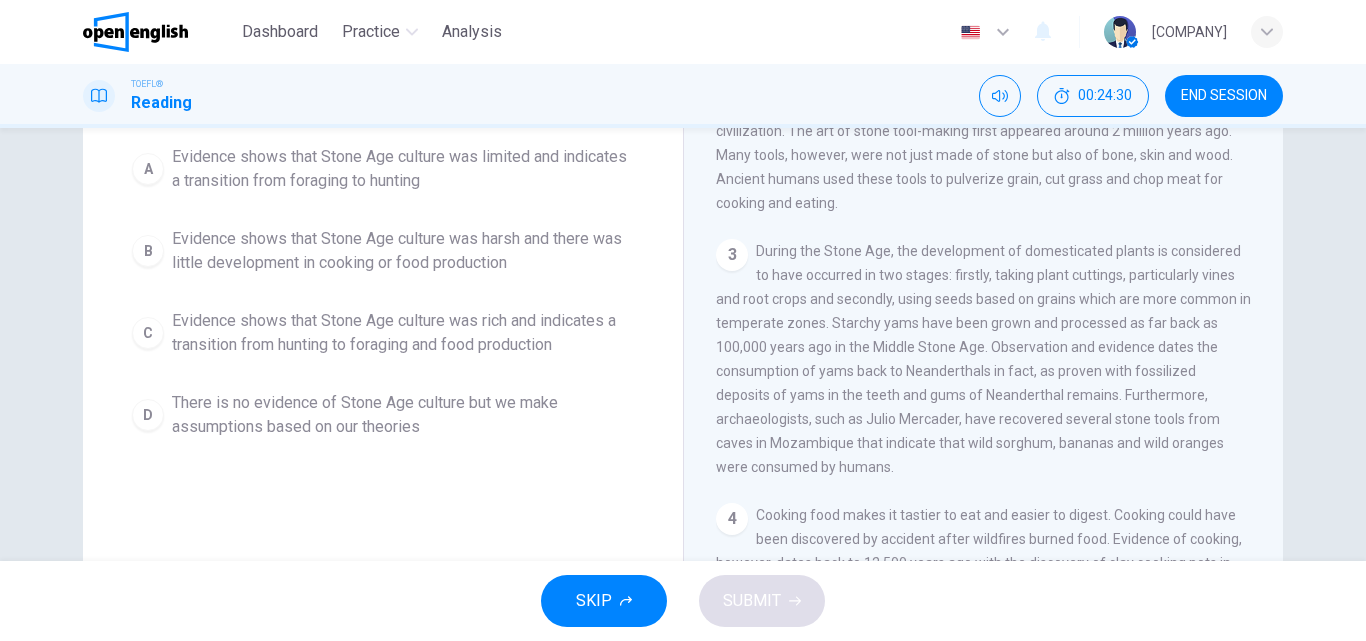 scroll, scrollTop: 176, scrollLeft: 0, axis: vertical 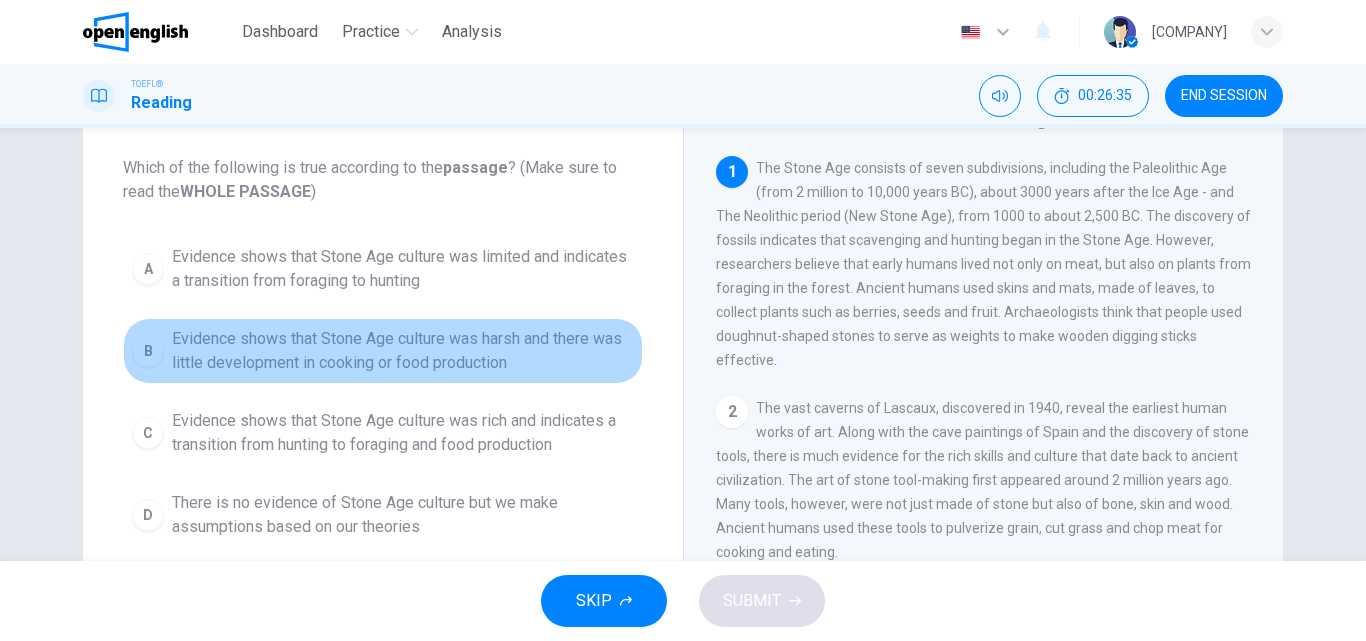click on "Evidence shows that Stone Age culture was harsh and there was little development in cooking or food production" at bounding box center (403, 351) 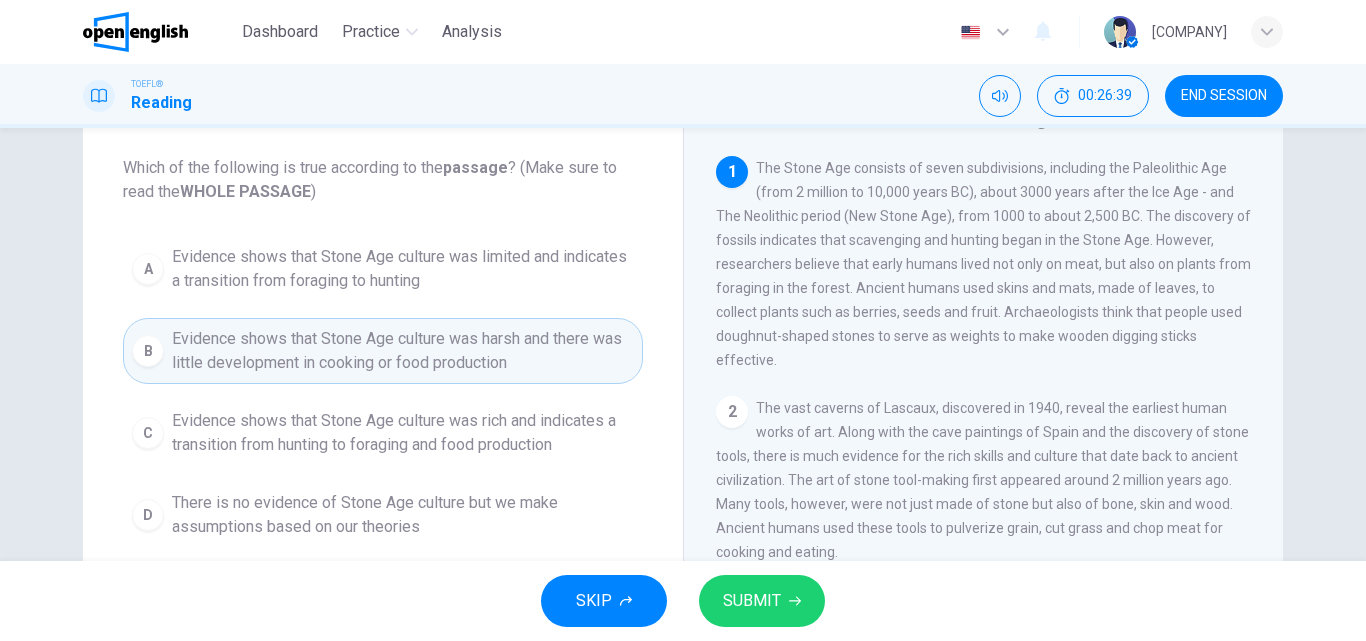 click on "SUBMIT" at bounding box center [752, 601] 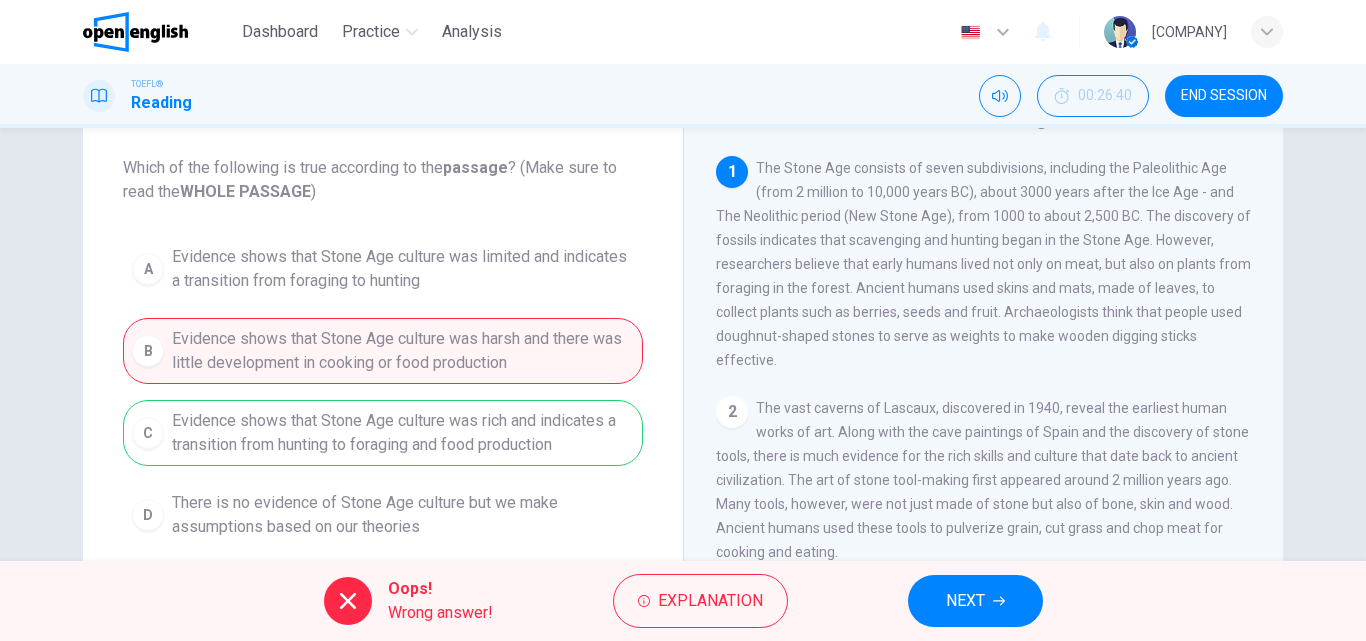 click on "NEXT" at bounding box center [965, 601] 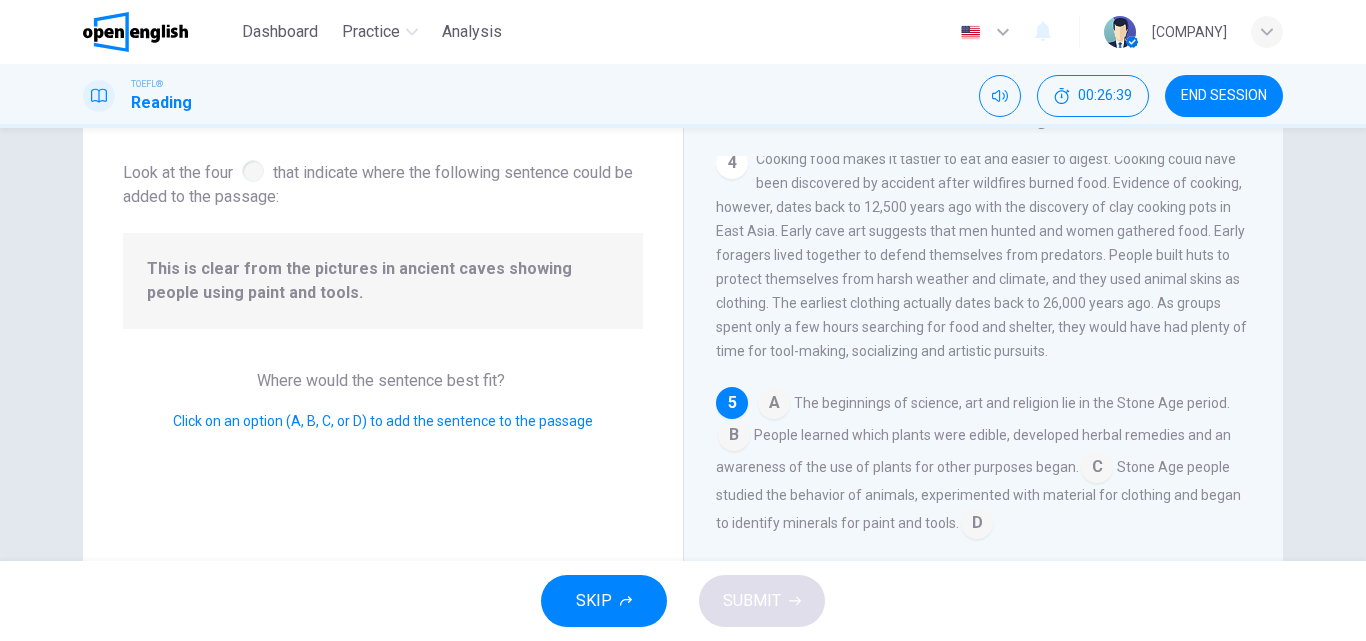 scroll, scrollTop: 746, scrollLeft: 0, axis: vertical 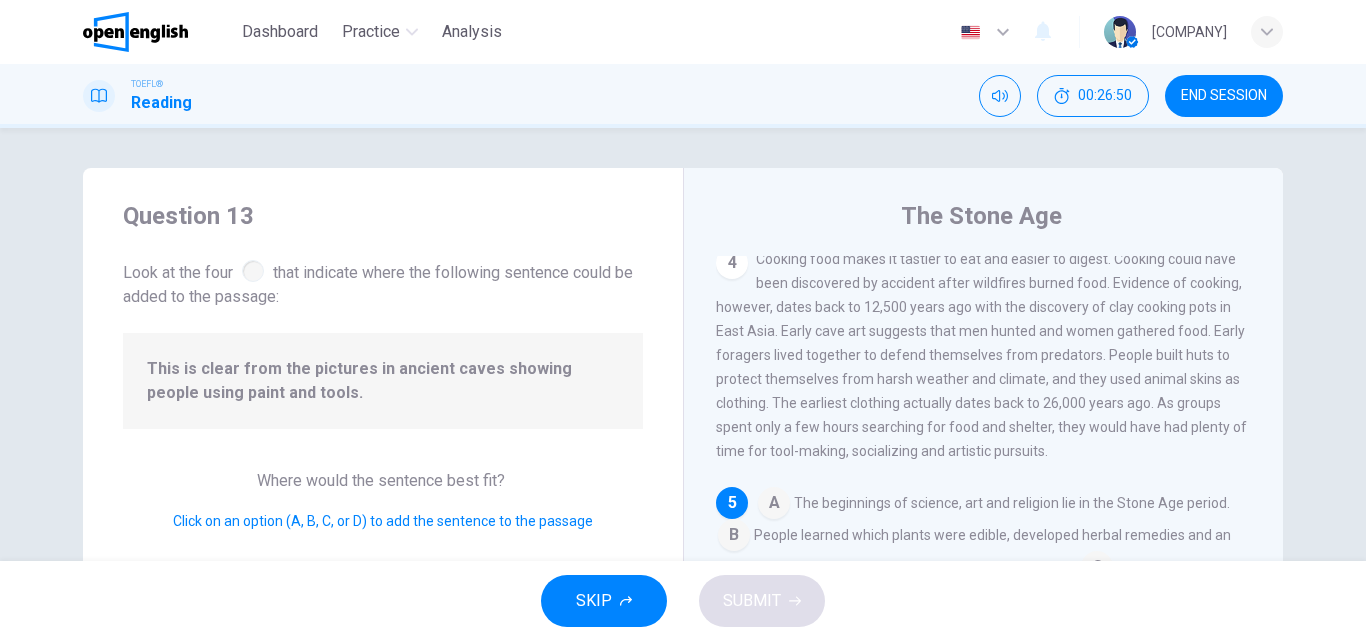 click on "English ** ​ [COMPANY]" at bounding box center [1116, 32] 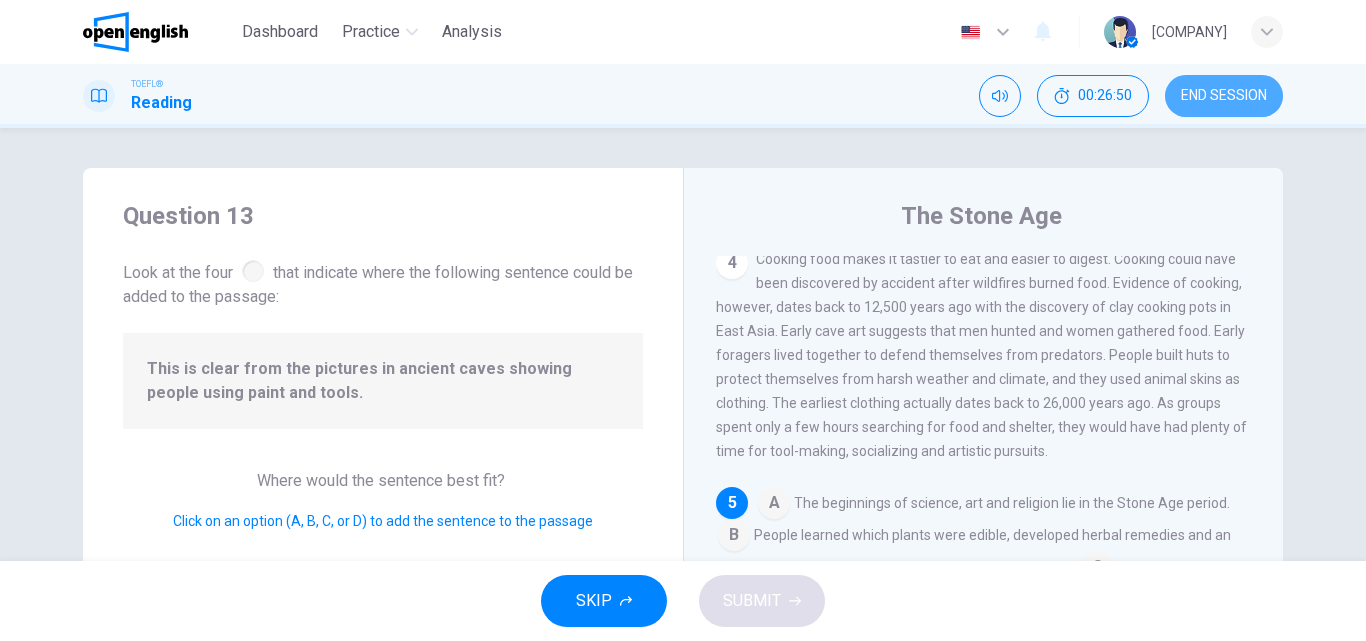 drag, startPoint x: 1220, startPoint y: 106, endPoint x: 737, endPoint y: 131, distance: 483.64658 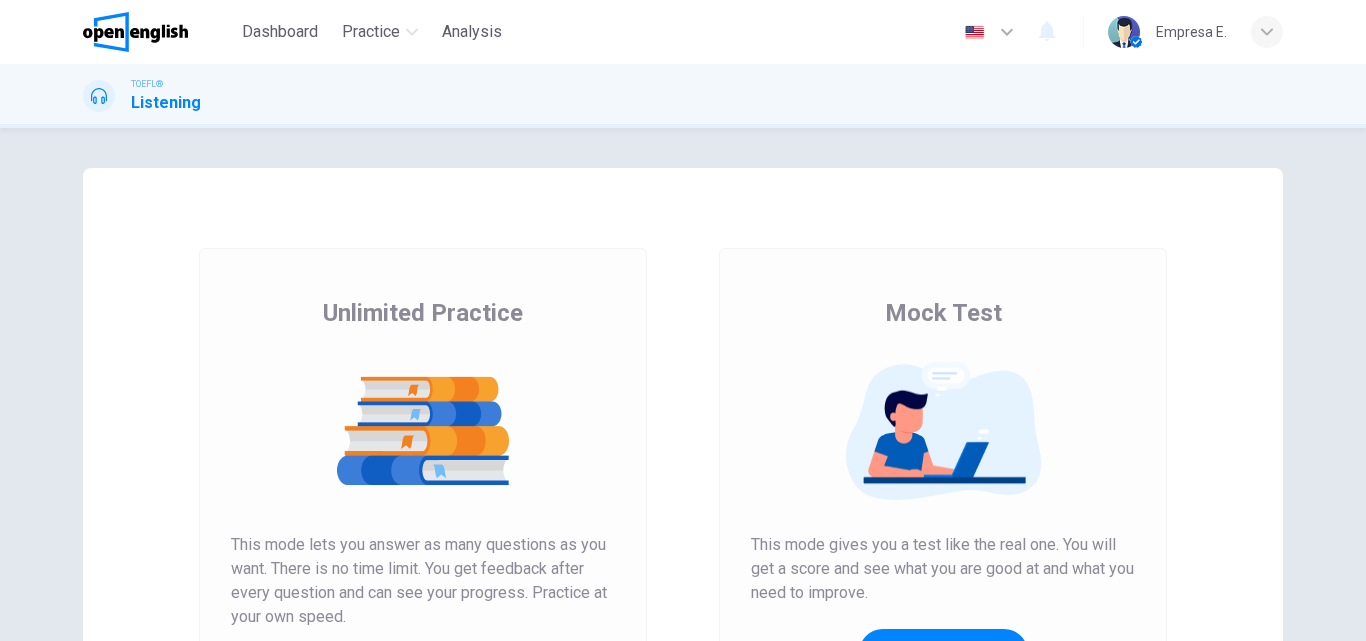 scroll, scrollTop: 0, scrollLeft: 0, axis: both 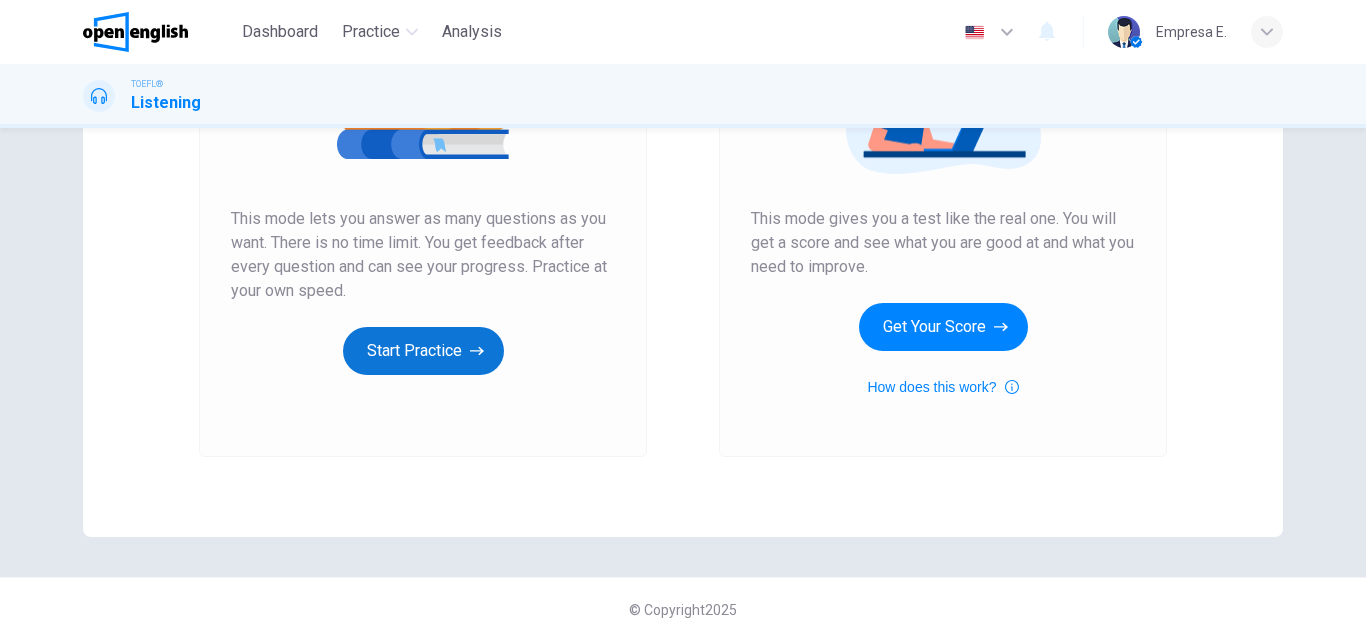 click on "Start Practice" at bounding box center (423, 351) 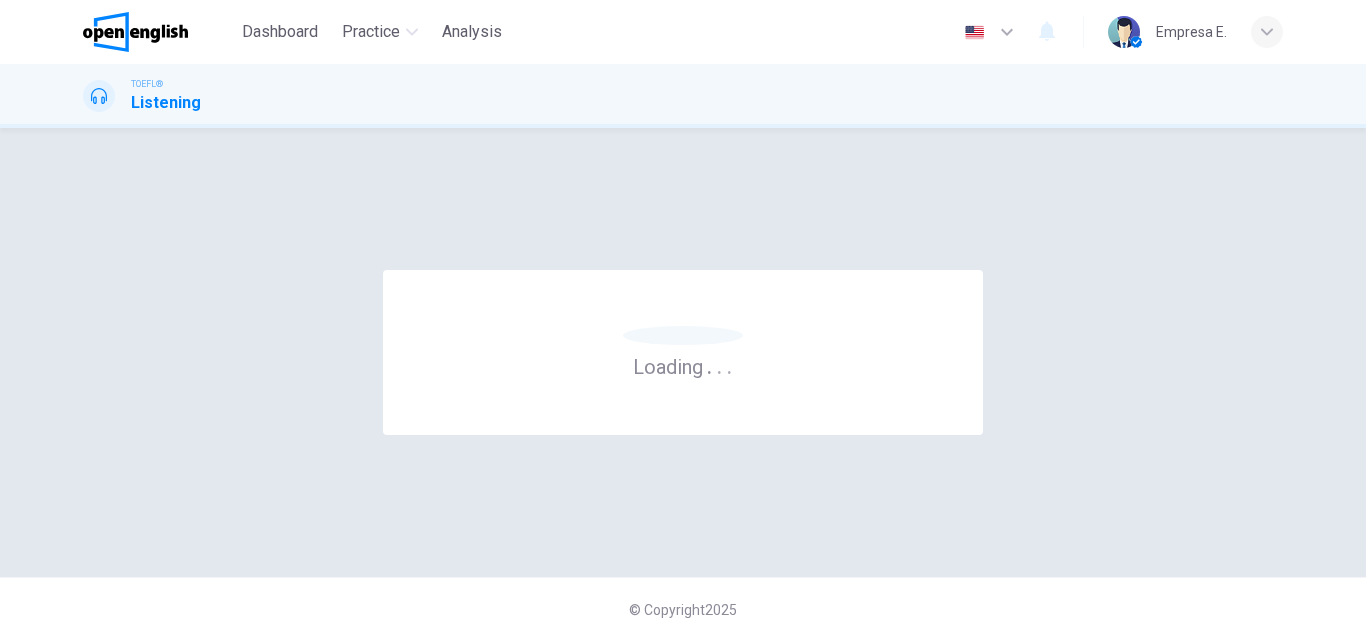 scroll, scrollTop: 0, scrollLeft: 0, axis: both 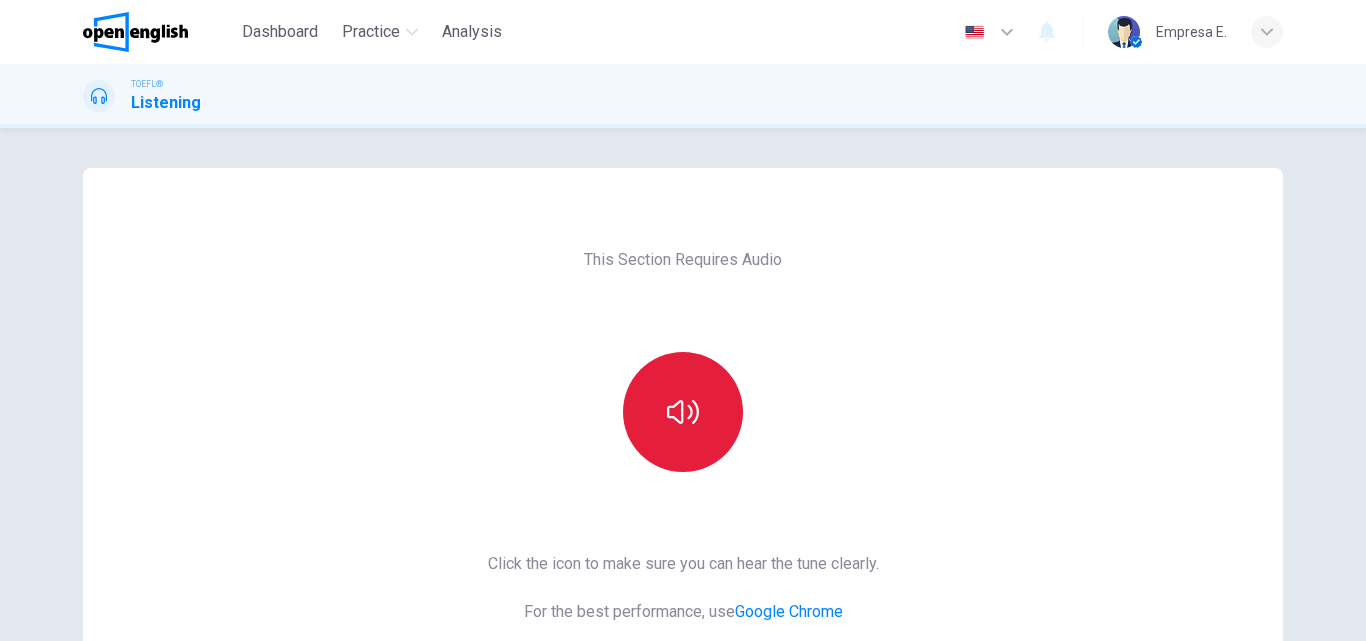 click at bounding box center (683, 412) 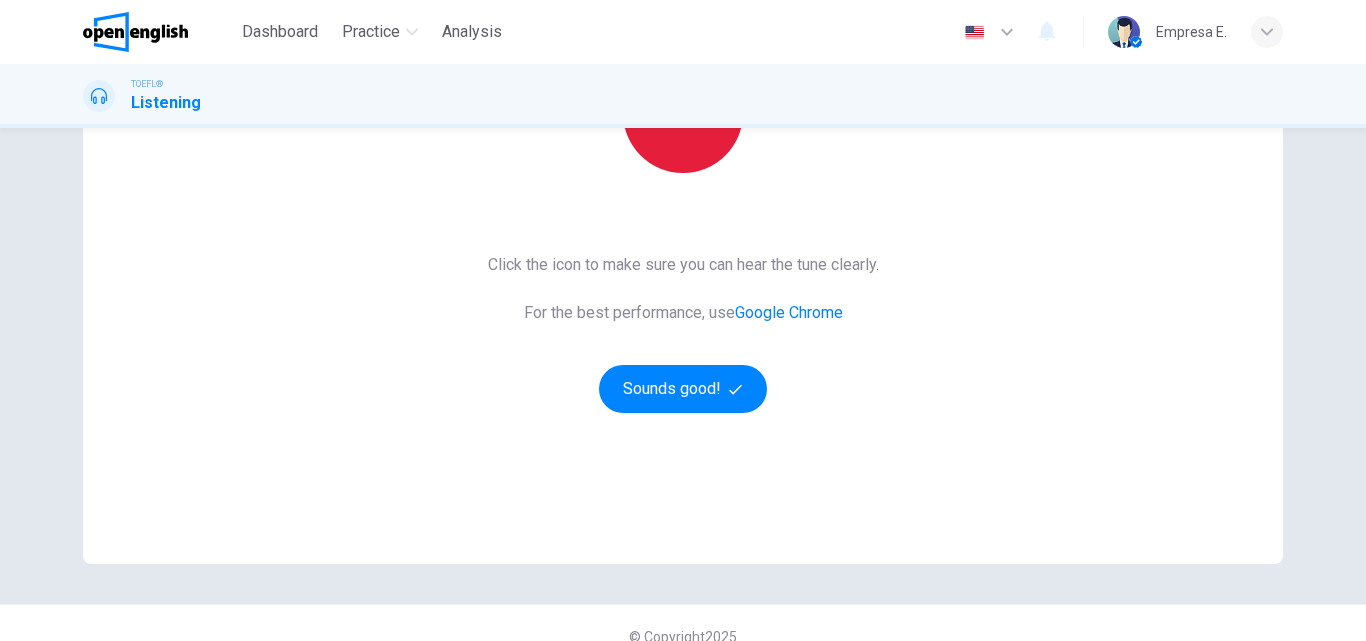 scroll, scrollTop: 300, scrollLeft: 0, axis: vertical 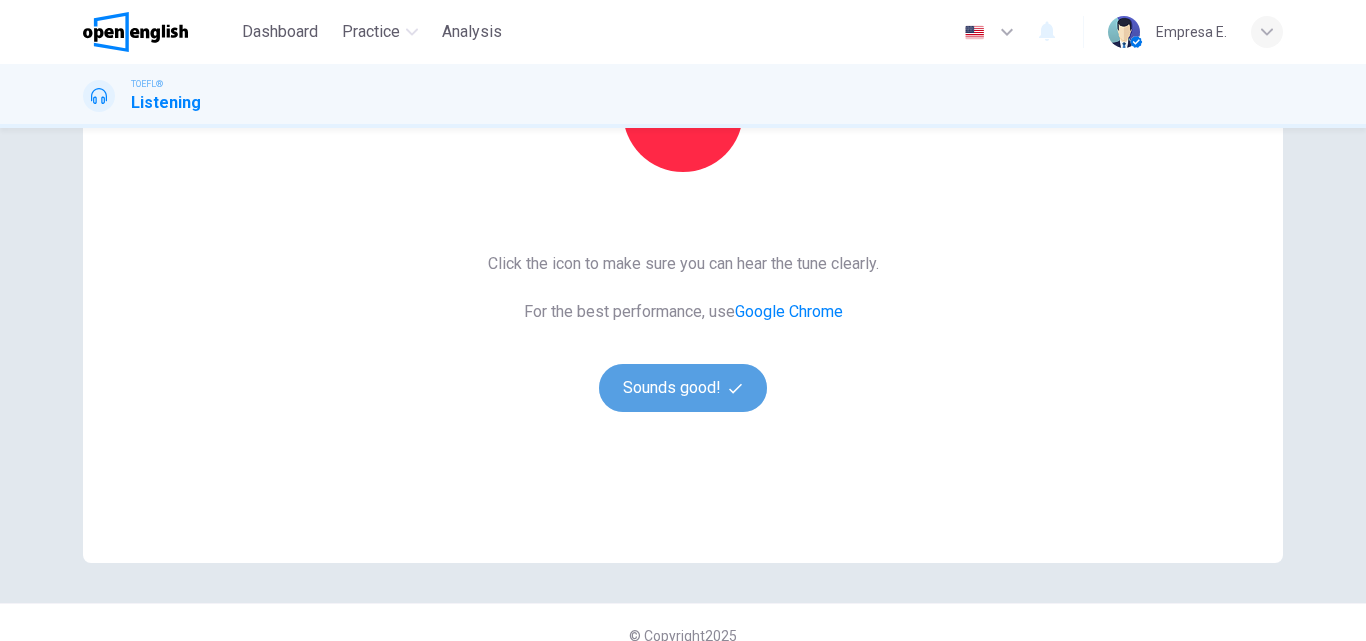 click on "Sounds good!" at bounding box center [683, 388] 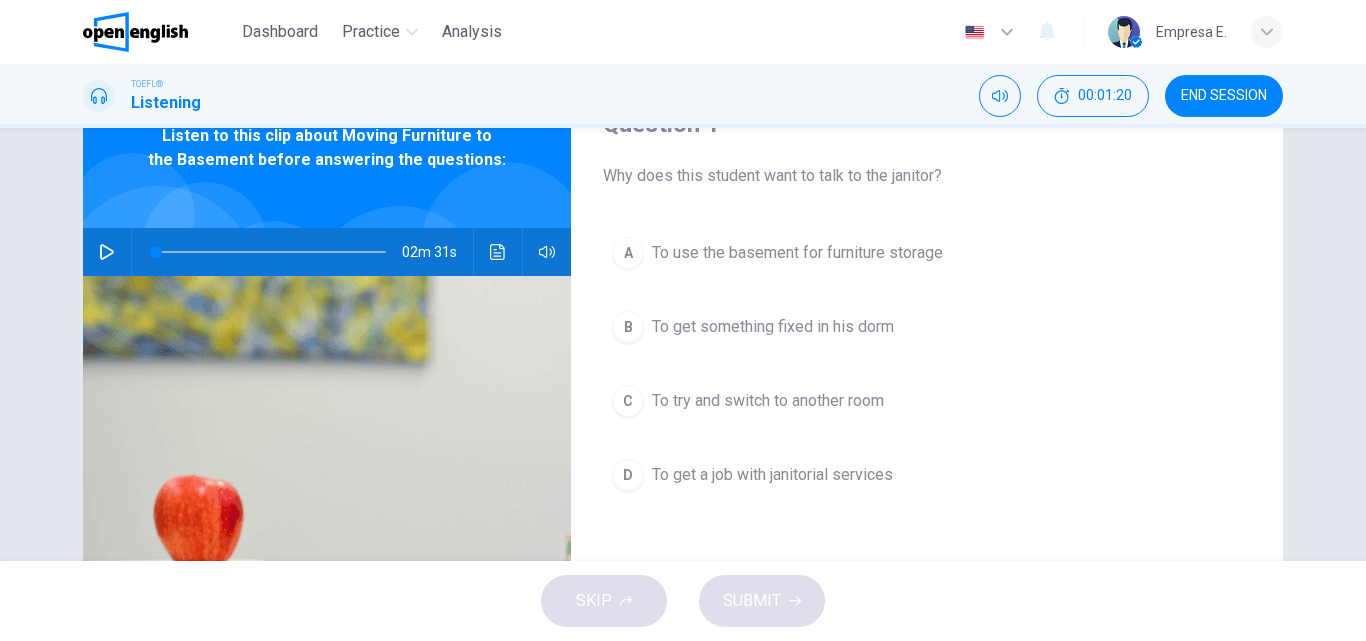 scroll, scrollTop: 0, scrollLeft: 0, axis: both 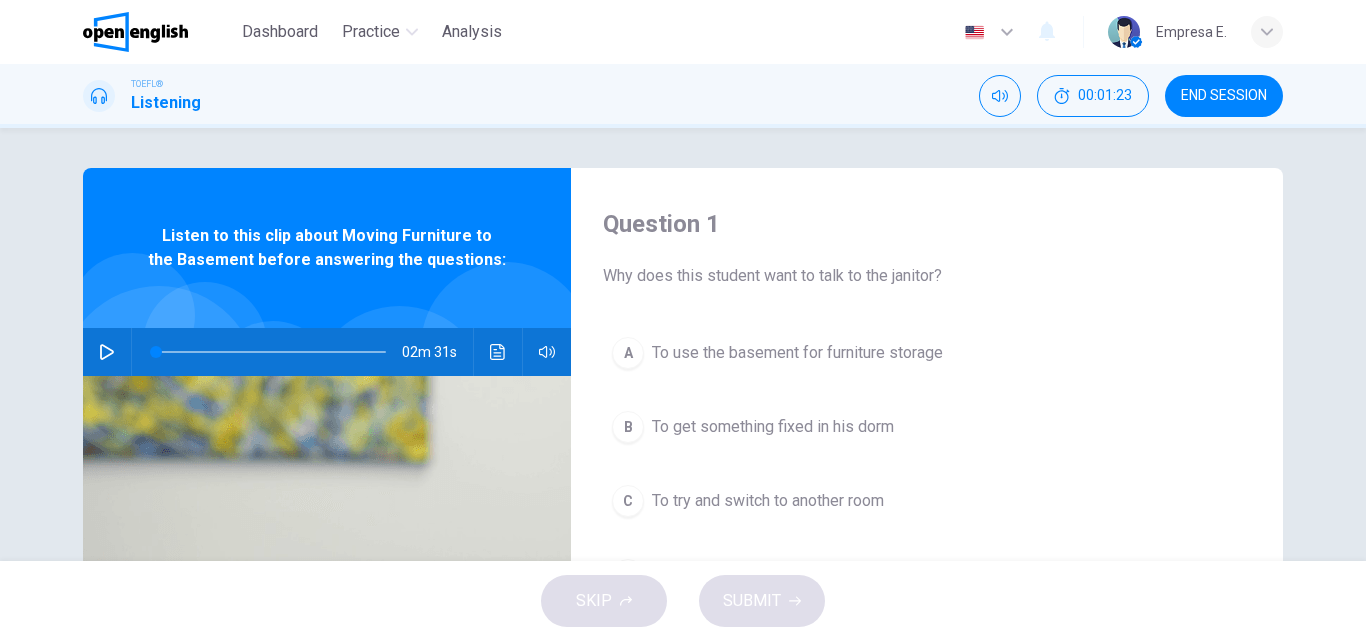 click 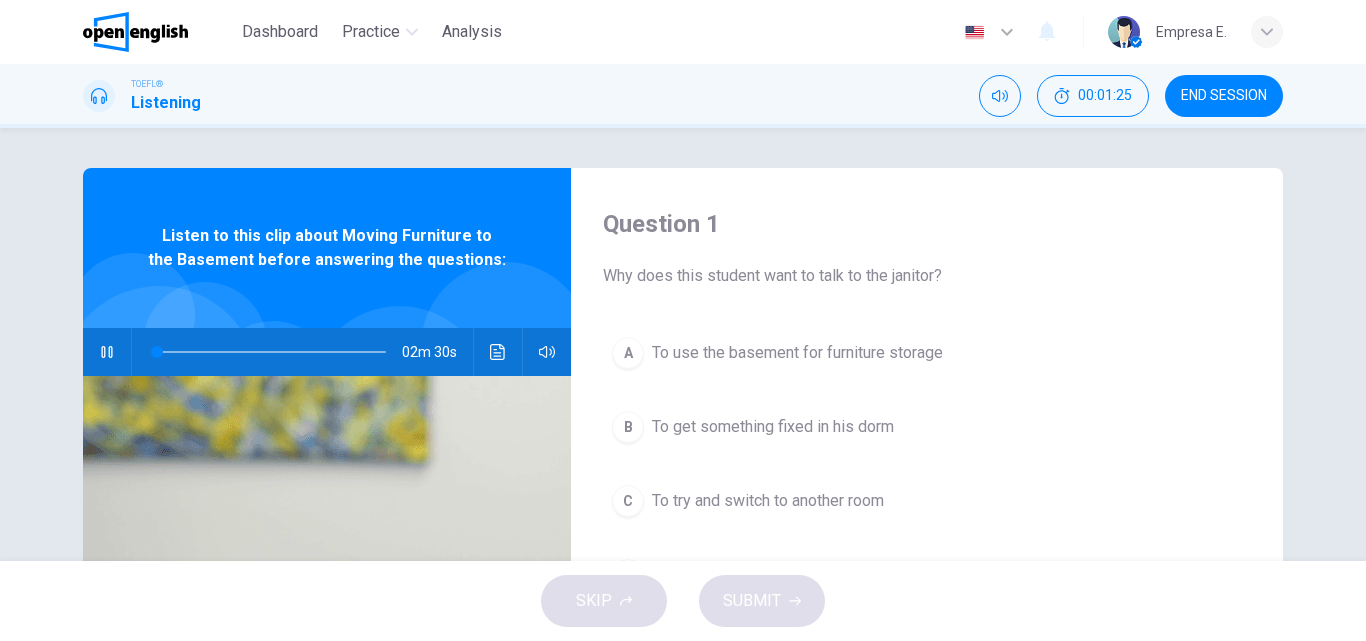 type on "*" 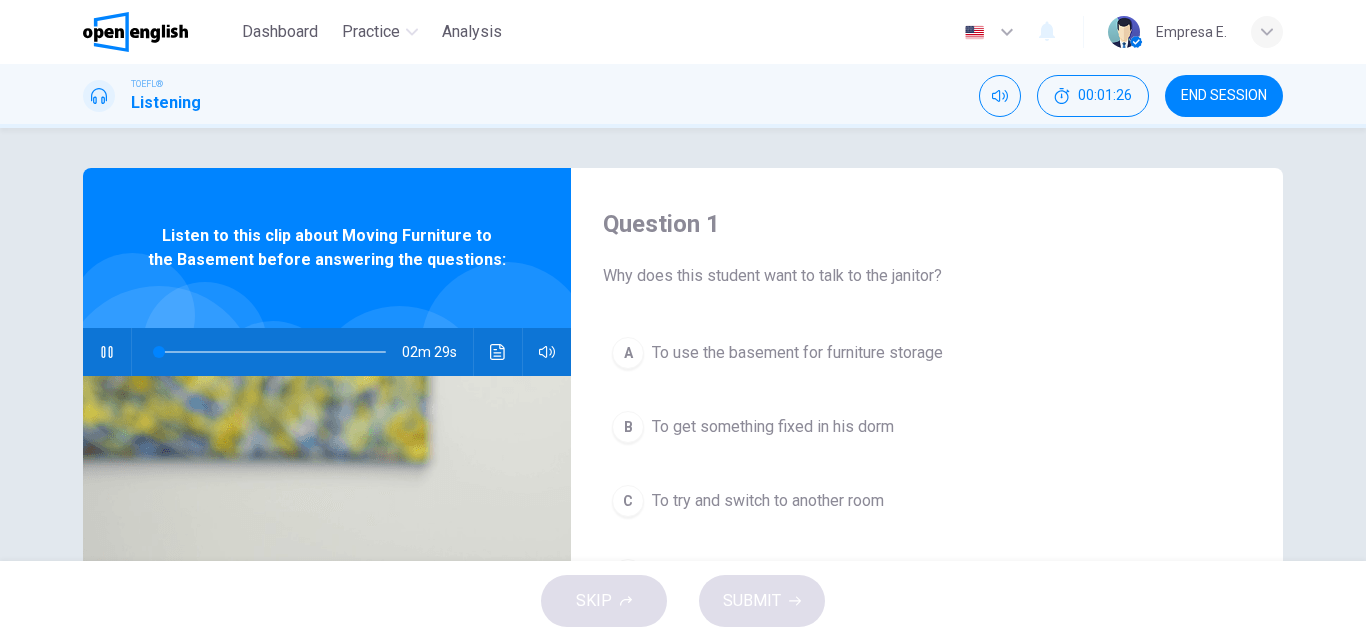 type 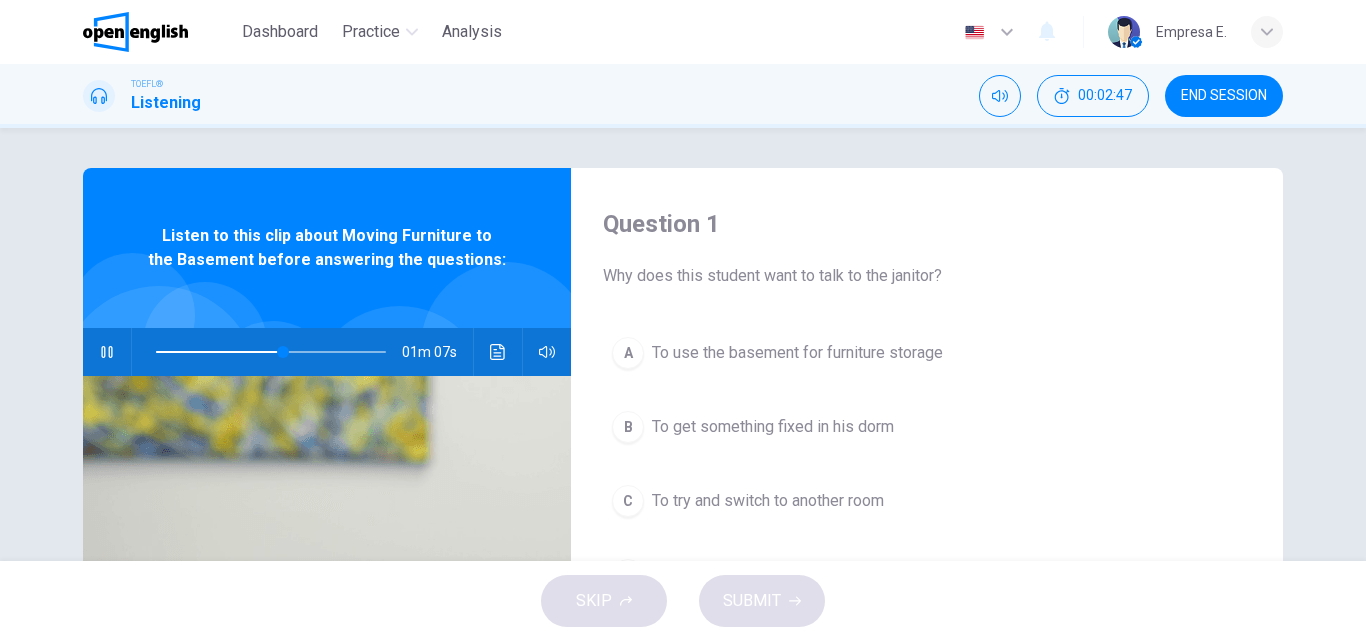 click 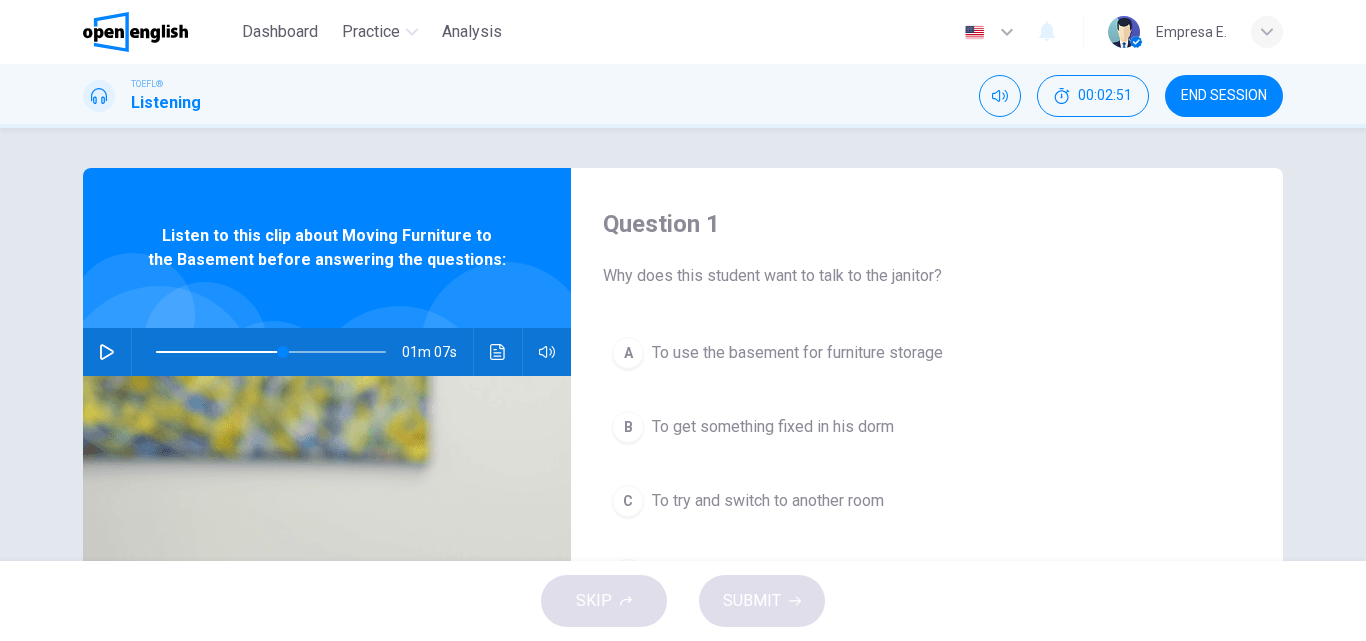 click on "A" at bounding box center (628, 353) 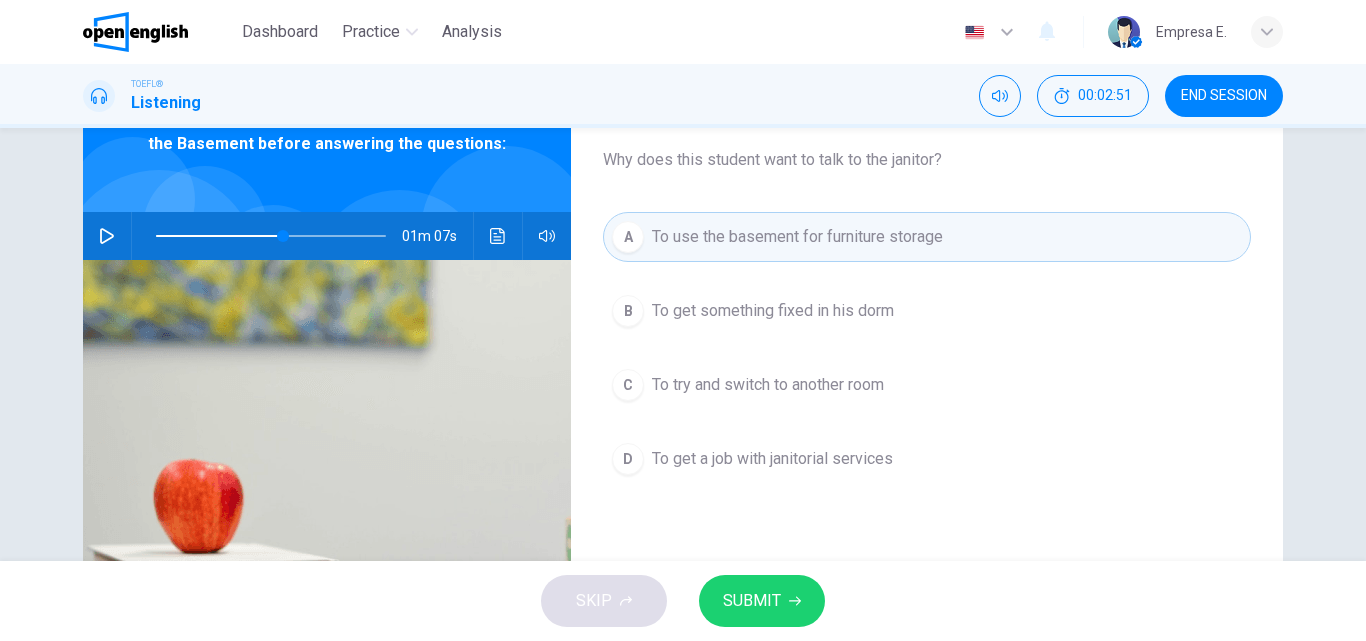 scroll, scrollTop: 300, scrollLeft: 0, axis: vertical 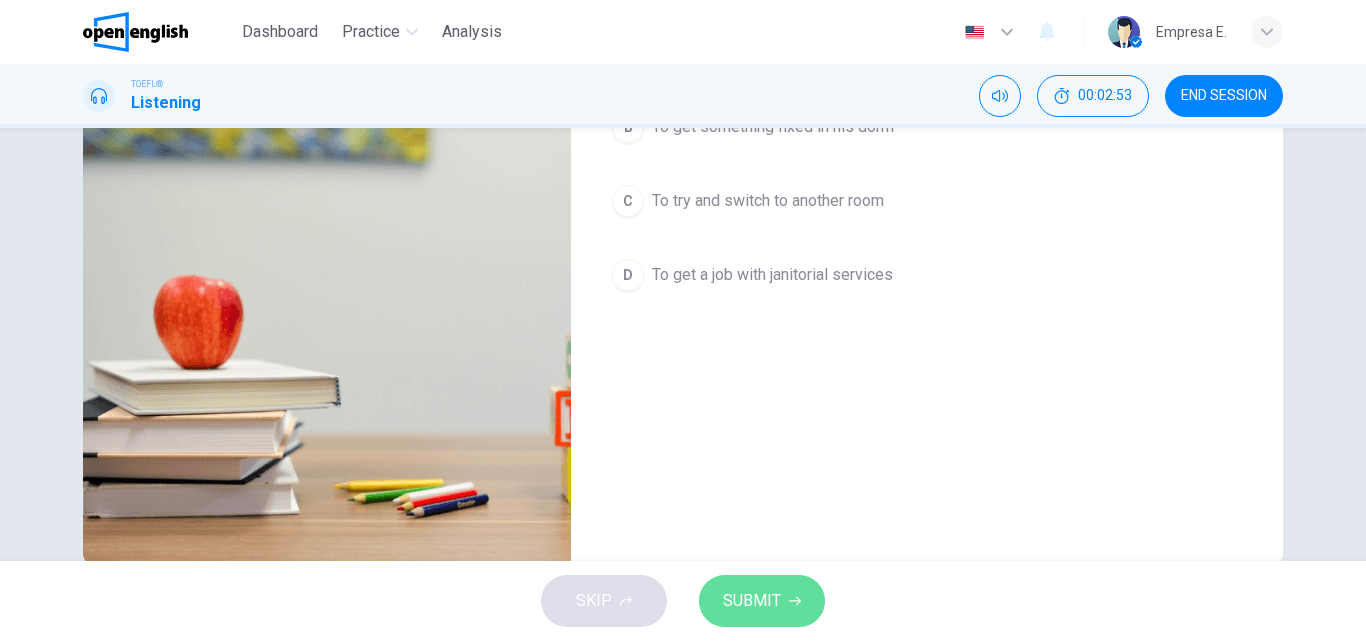 click on "SUBMIT" at bounding box center [752, 601] 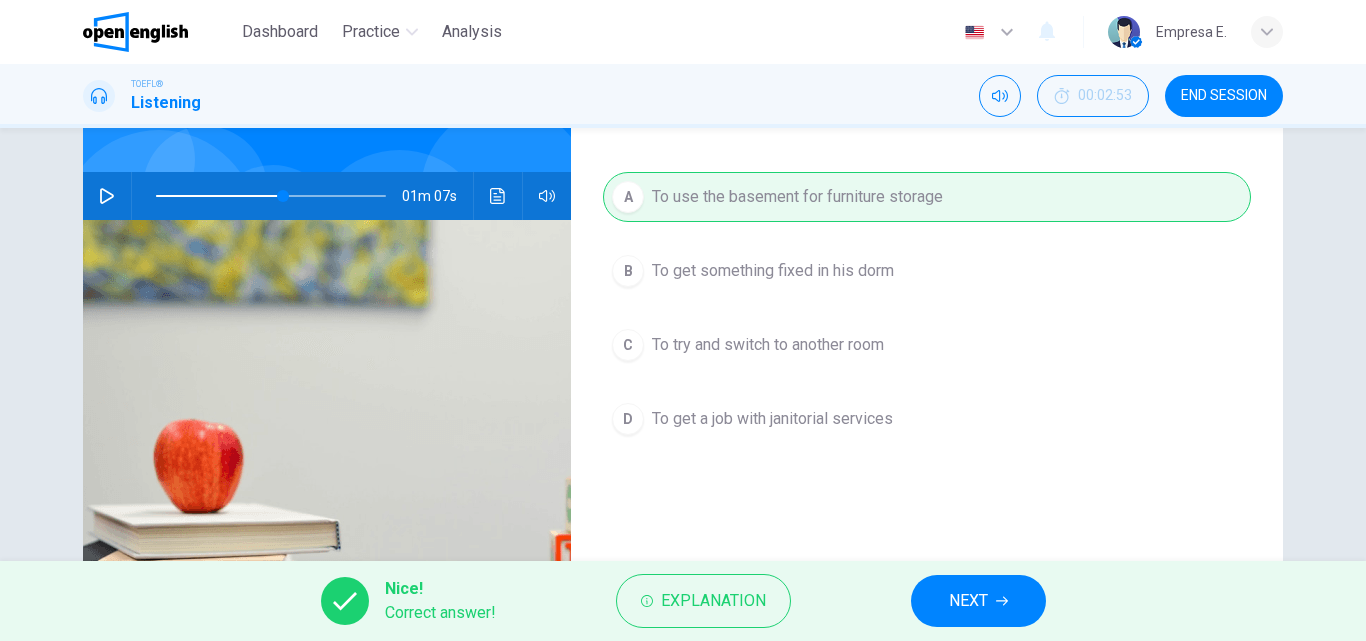 scroll, scrollTop: 0, scrollLeft: 0, axis: both 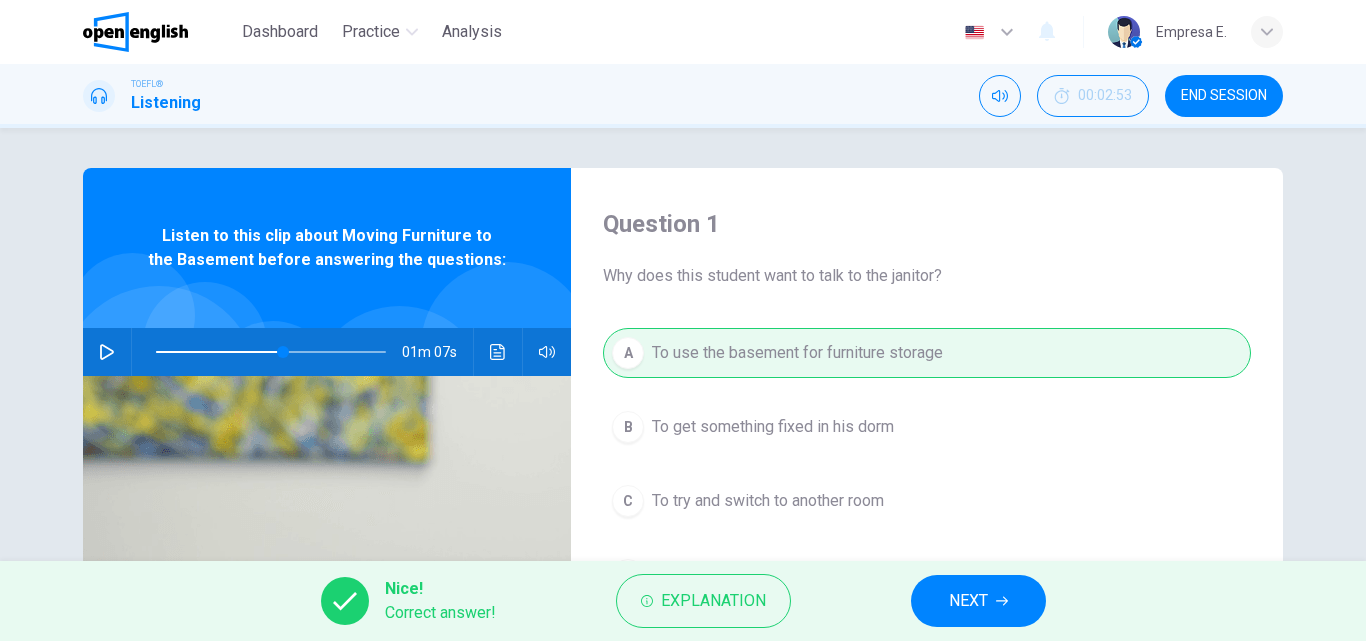 click on "NEXT" at bounding box center [978, 601] 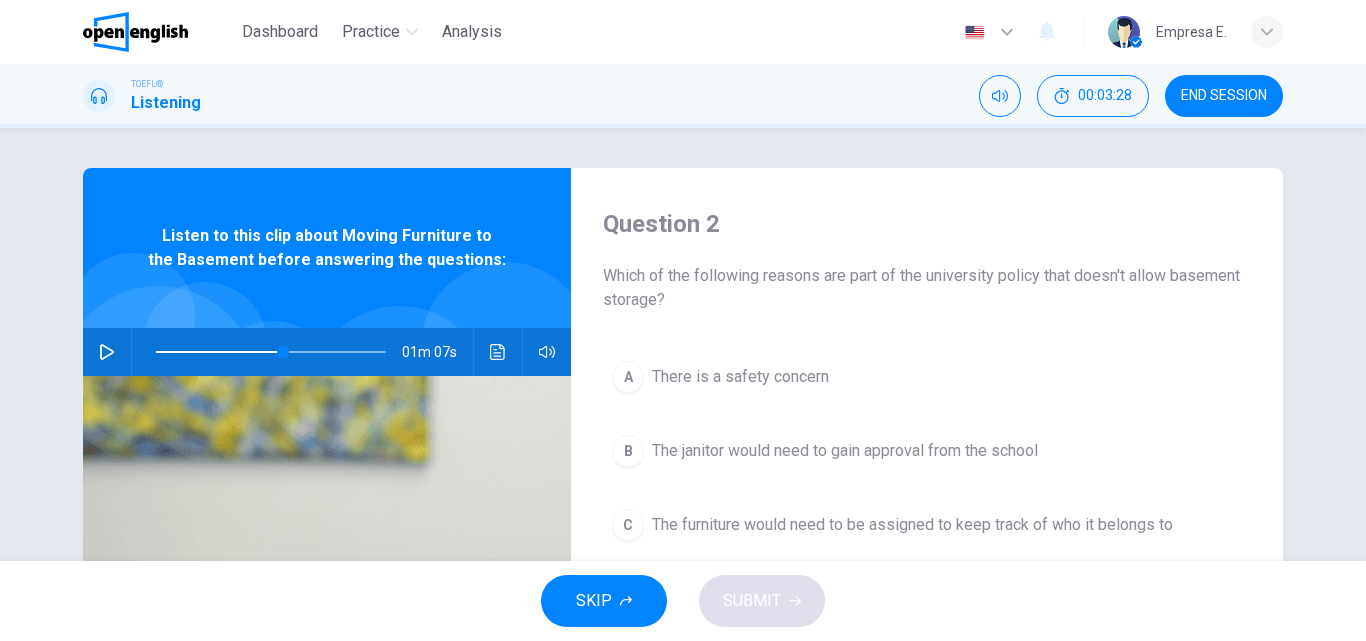 scroll, scrollTop: 100, scrollLeft: 0, axis: vertical 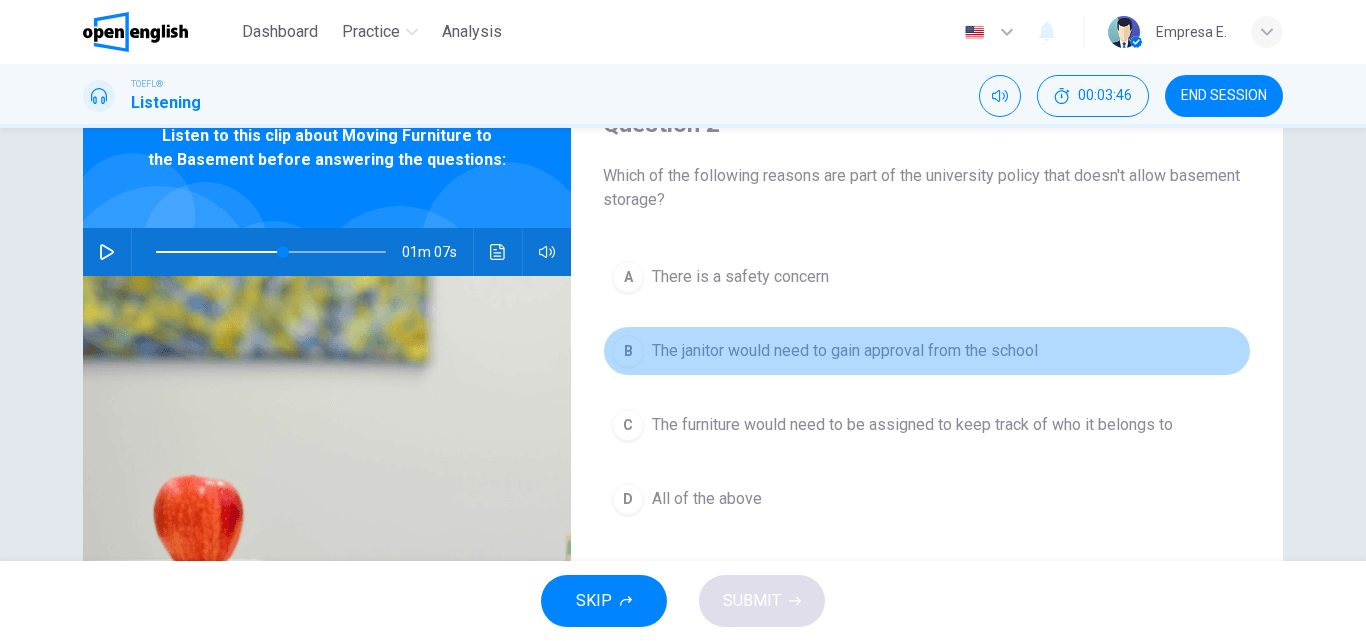 click on "The janitor would need to gain approval from the school" at bounding box center (845, 351) 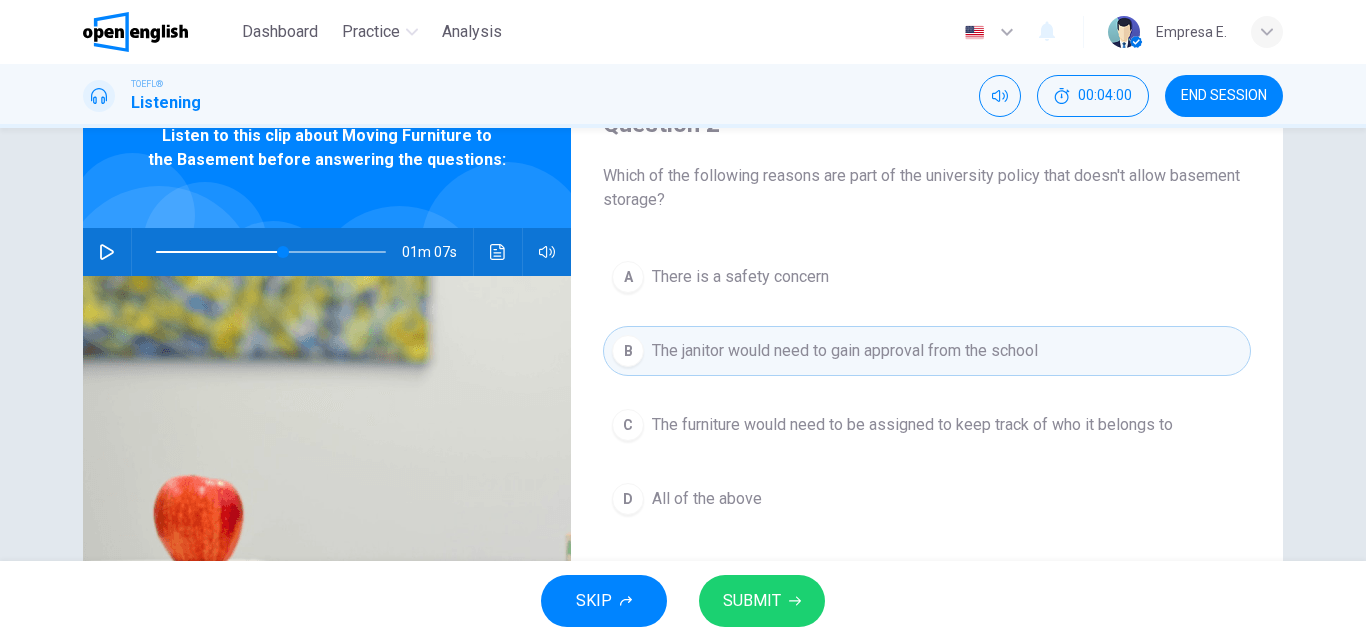 click 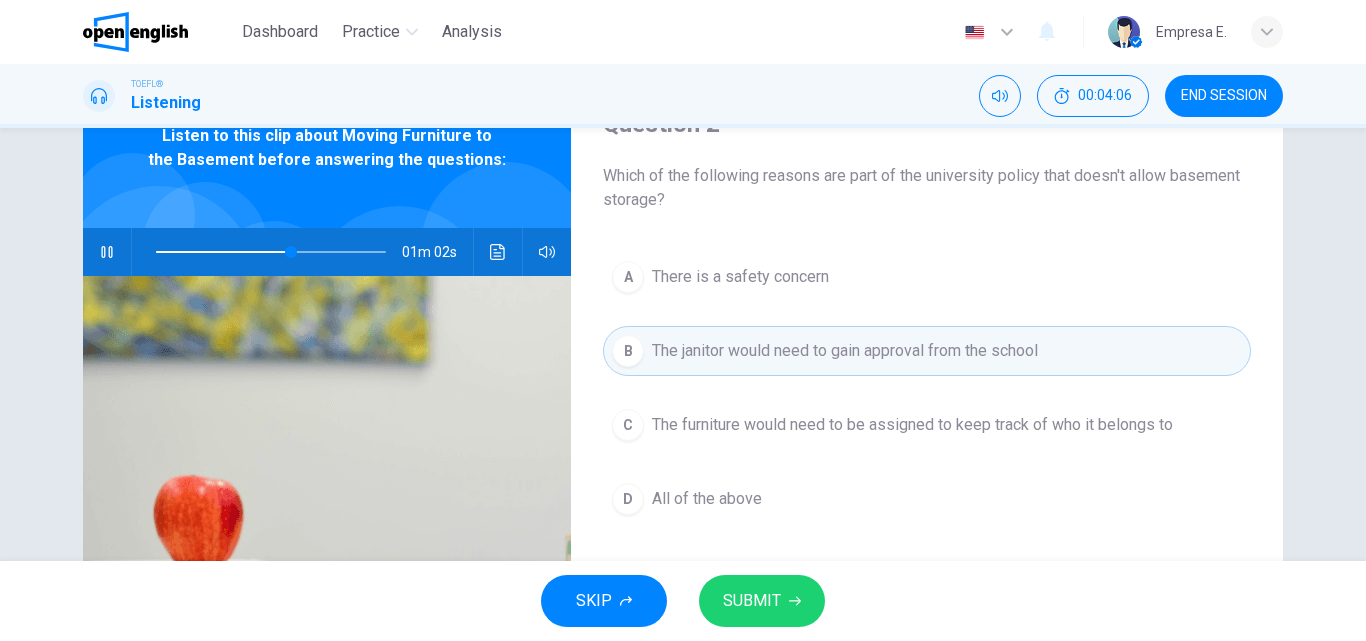 click on "All of the above" at bounding box center [707, 499] 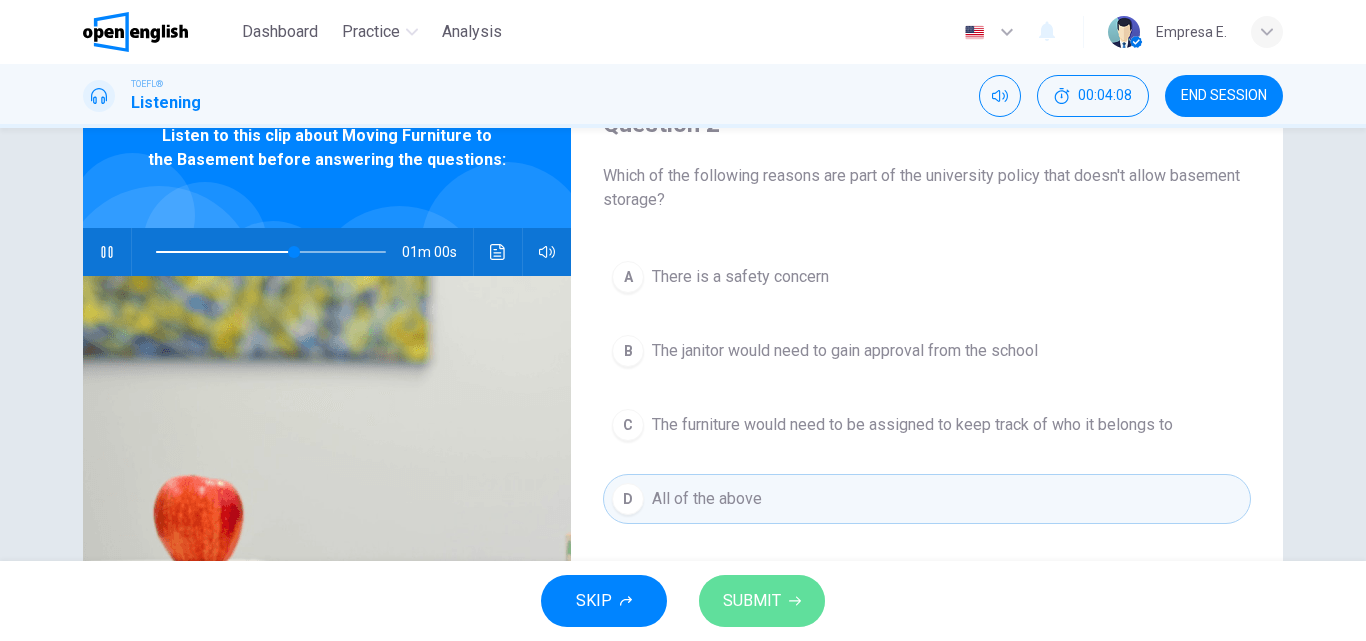 click on "SUBMIT" at bounding box center [762, 601] 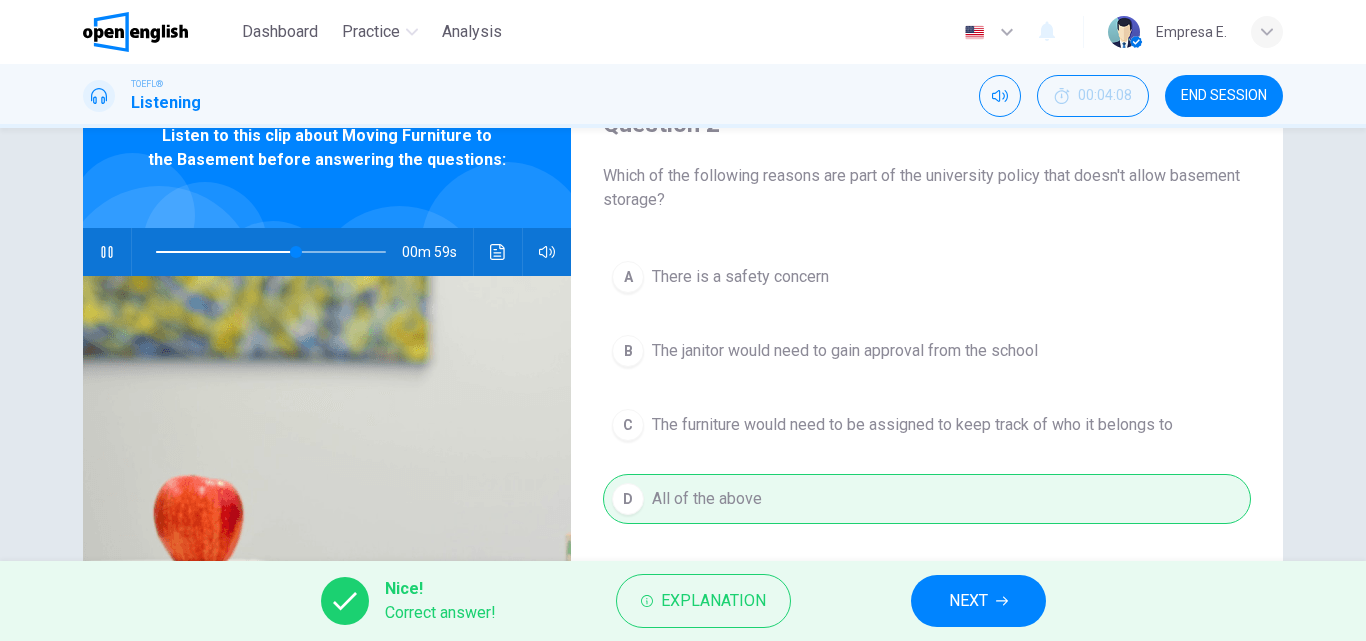 click on "NEXT" at bounding box center [978, 601] 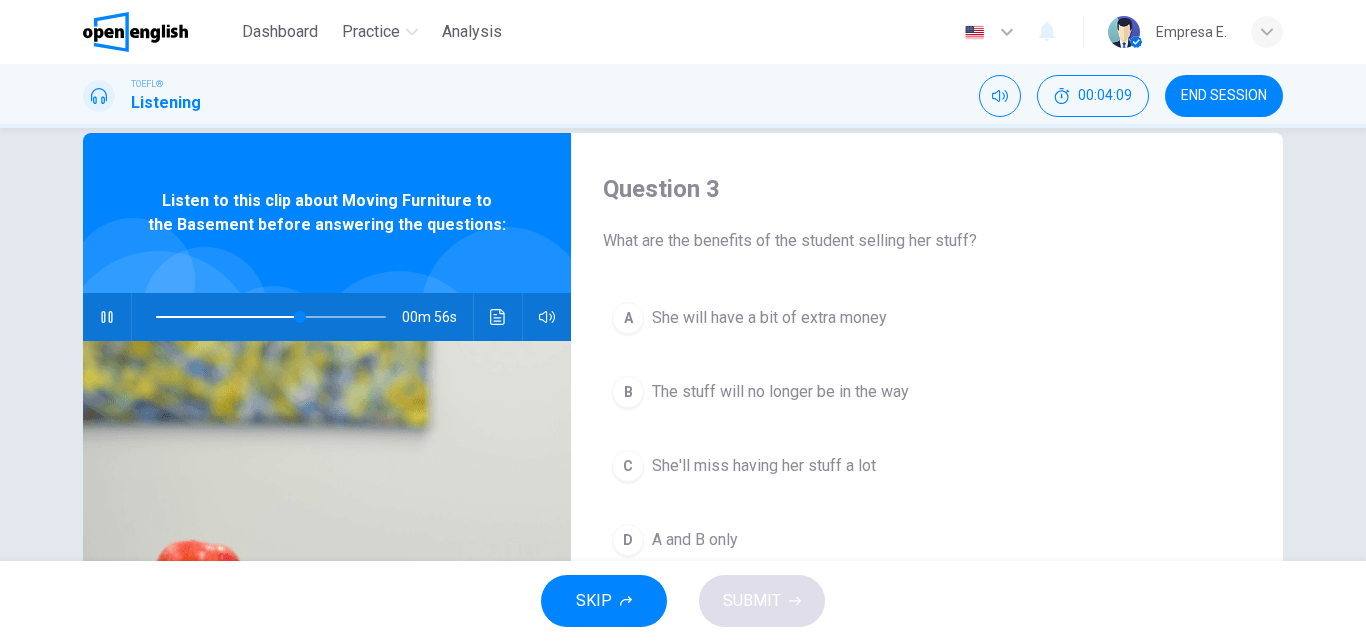scroll, scrollTop: 0, scrollLeft: 0, axis: both 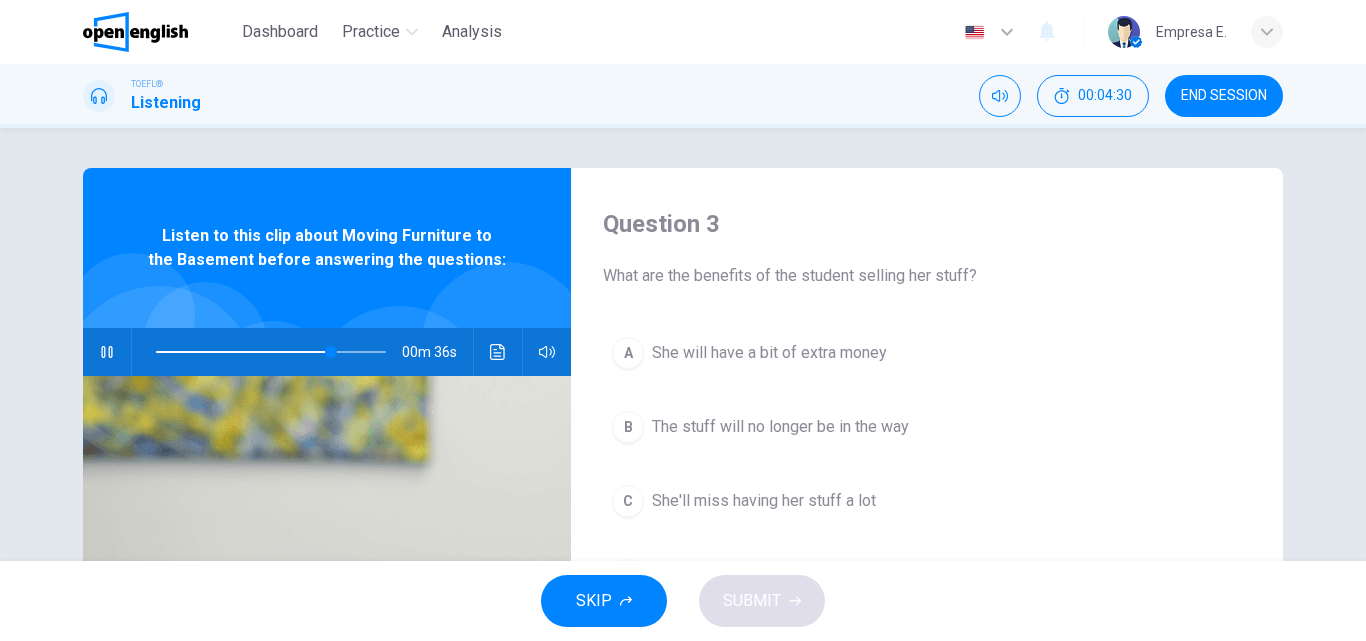 click 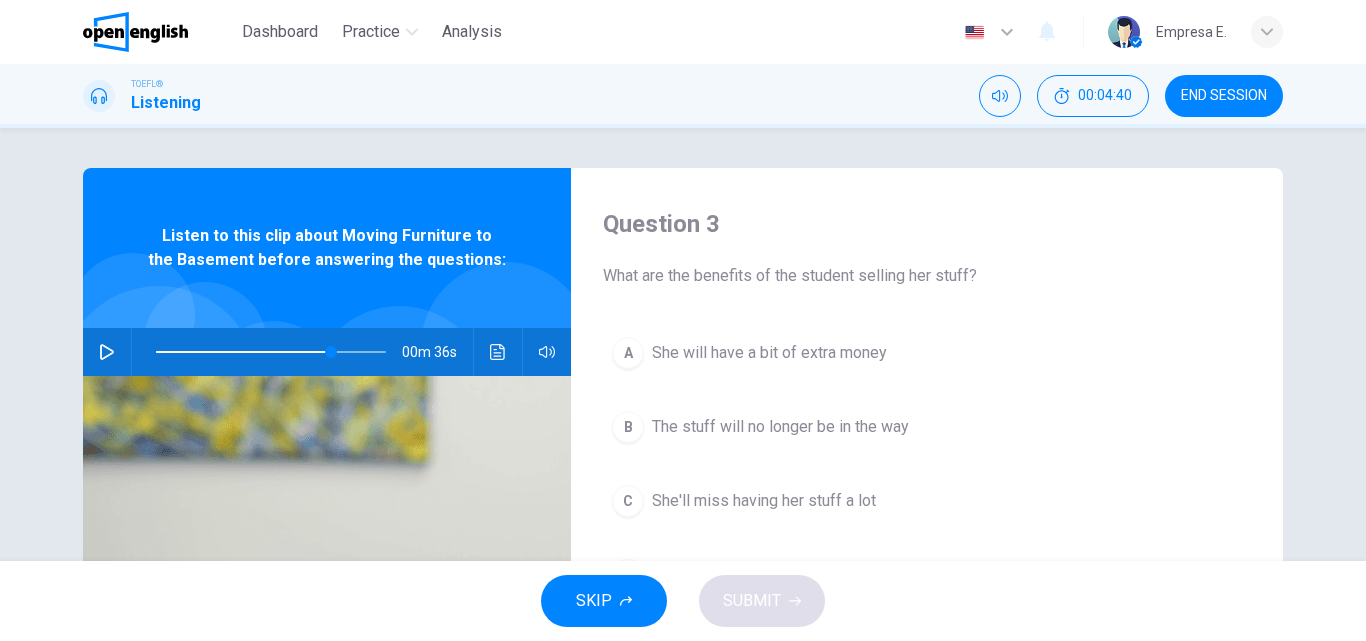 scroll, scrollTop: 100, scrollLeft: 0, axis: vertical 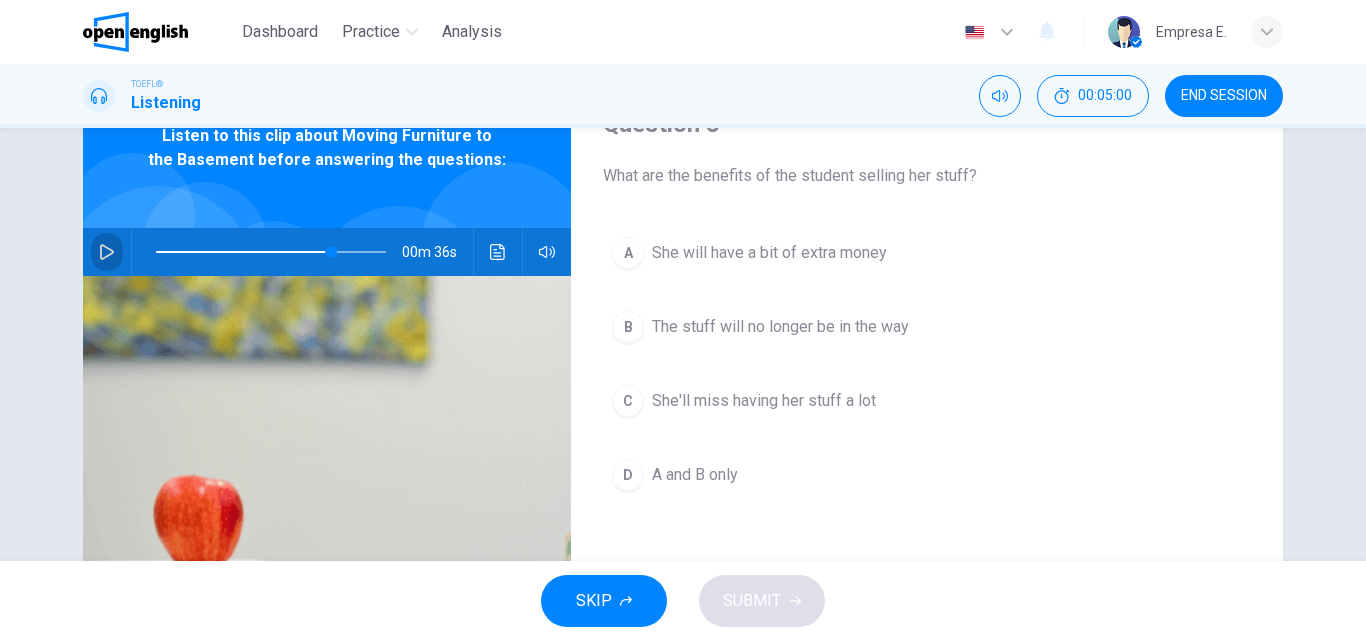 click at bounding box center [107, 252] 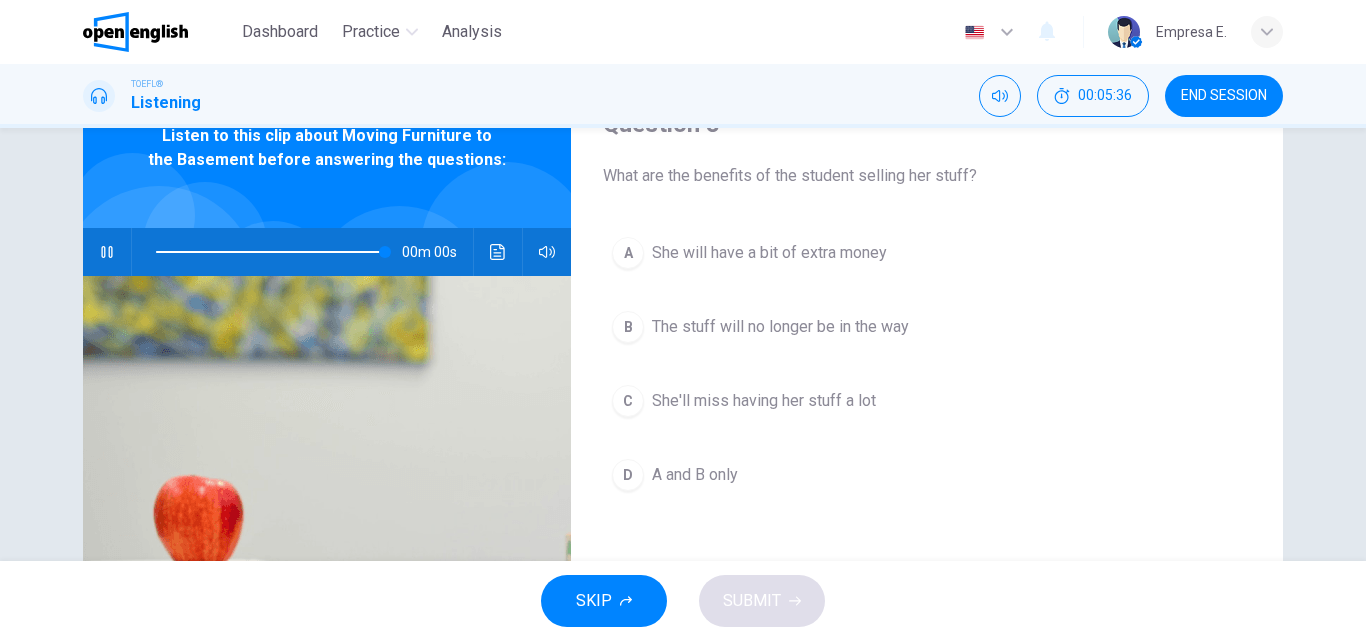 type on "*" 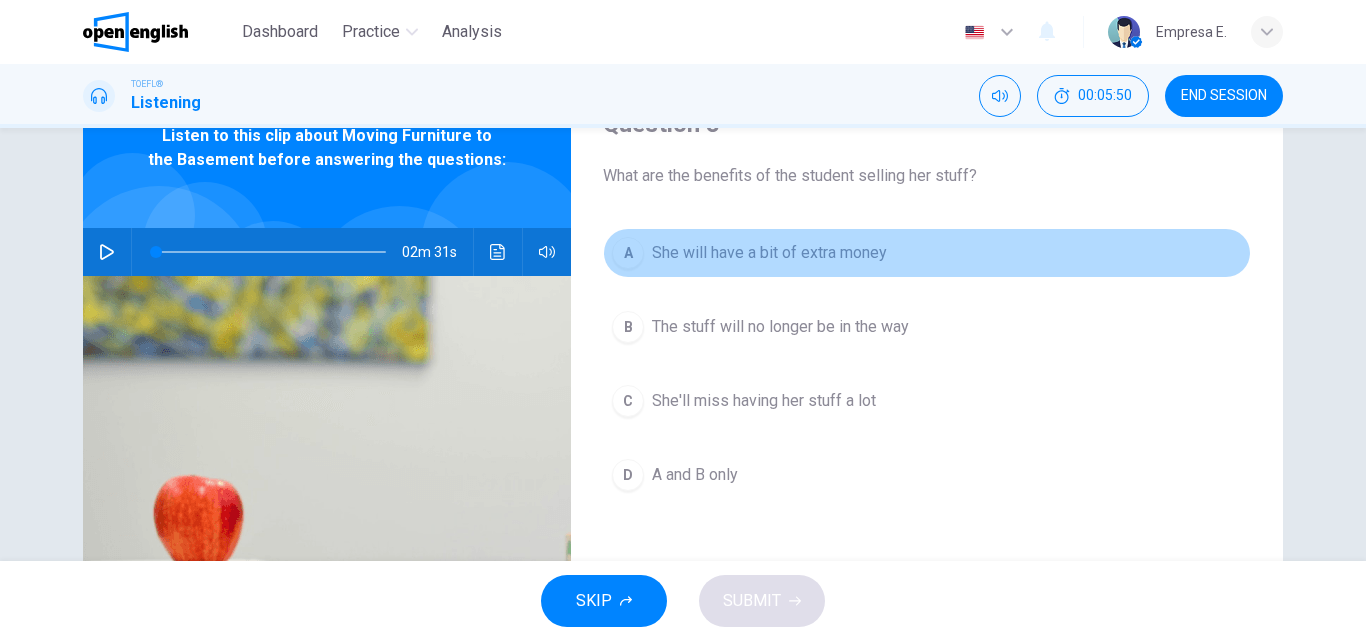 click on "A" at bounding box center [628, 253] 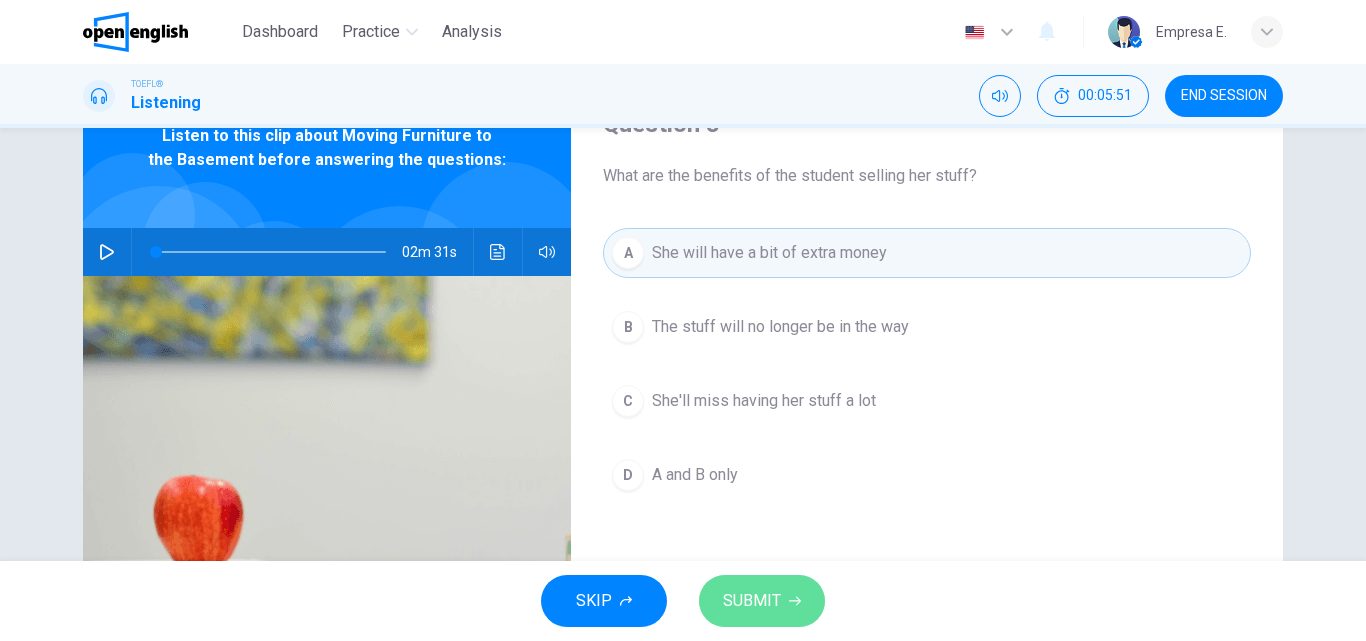 click on "SUBMIT" at bounding box center [762, 601] 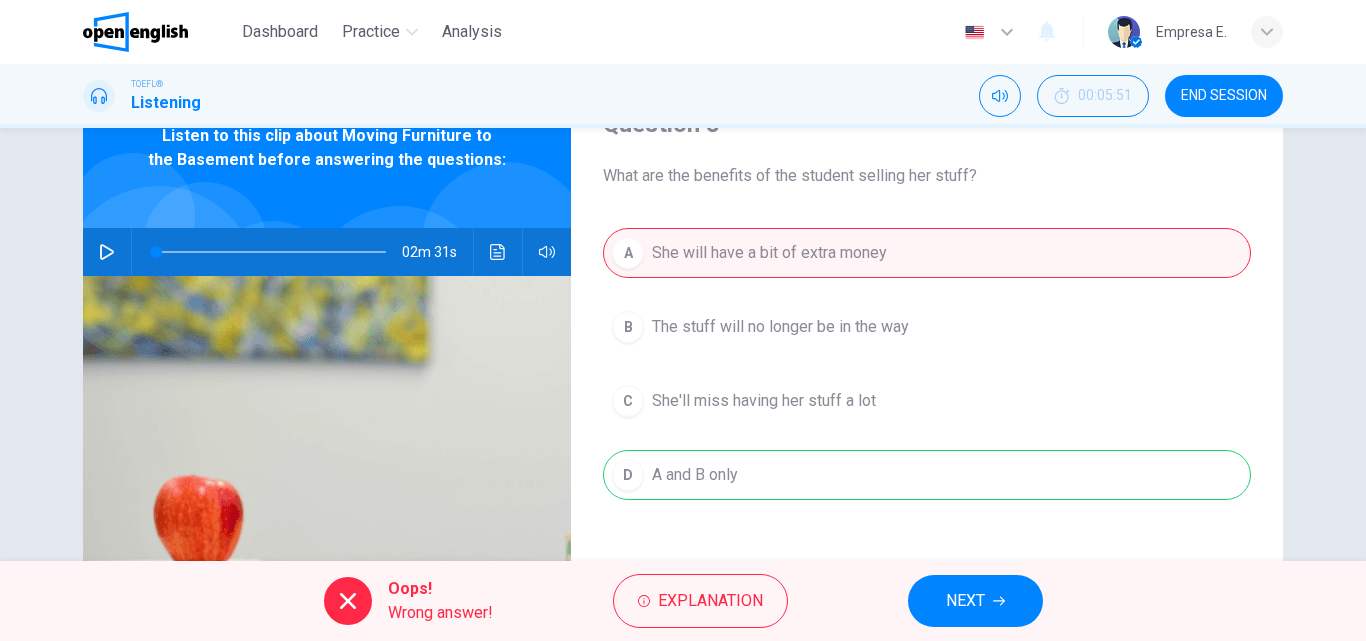 click on "NEXT" at bounding box center [975, 601] 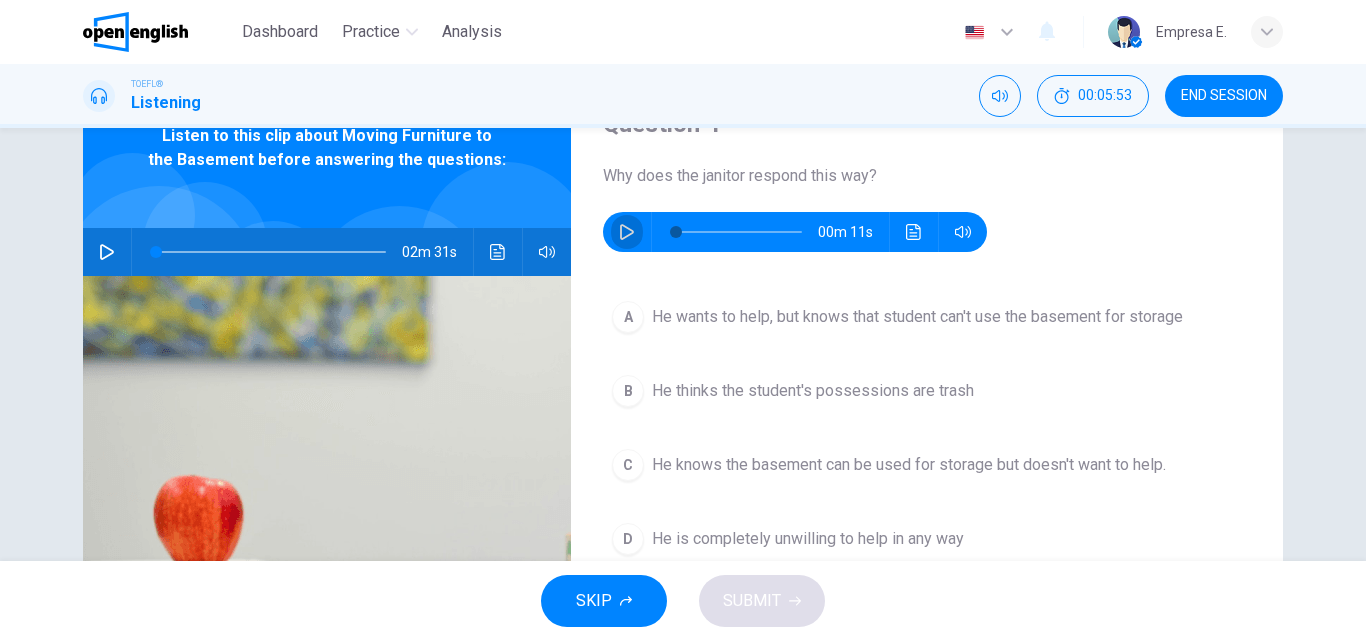 click 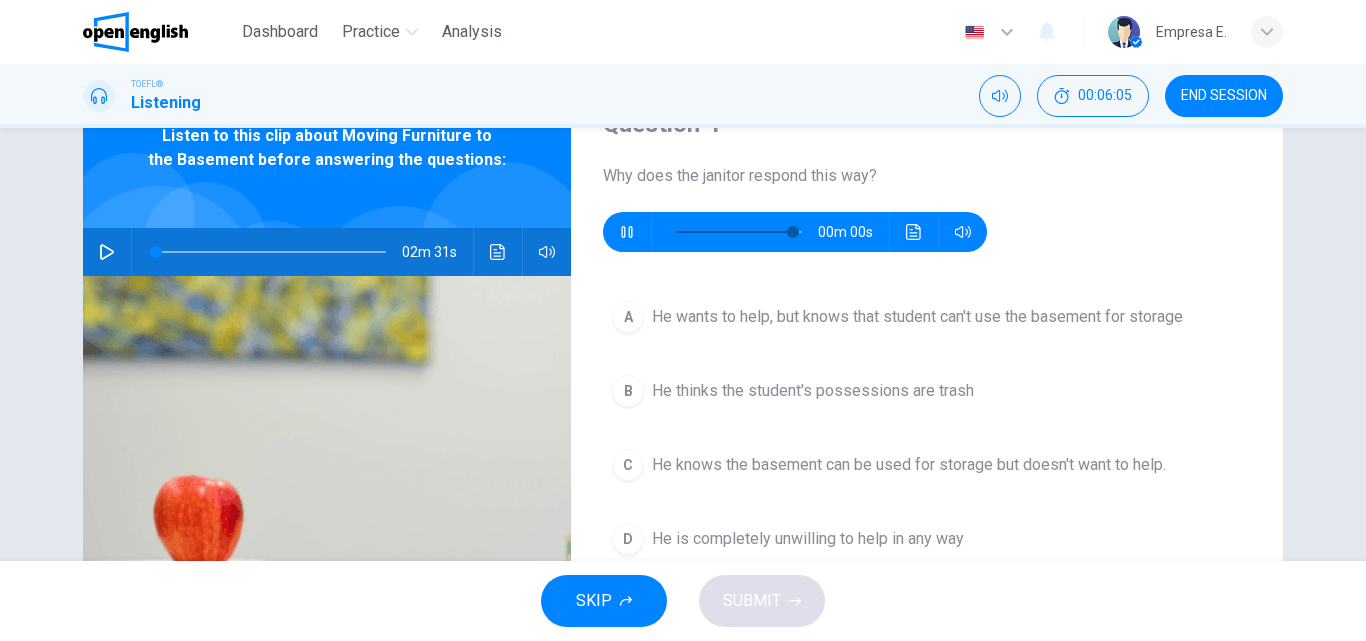 type on "*" 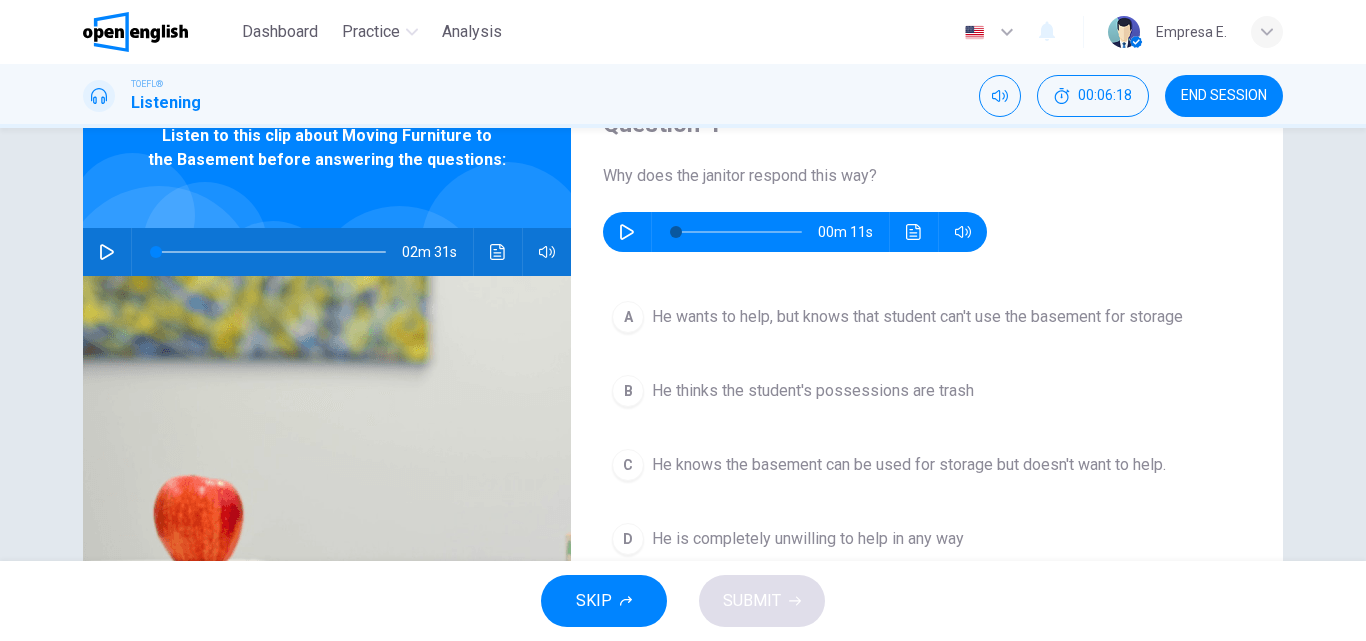 click on "A He wants to help, but knows that student can't use the basement for storage" at bounding box center (927, 317) 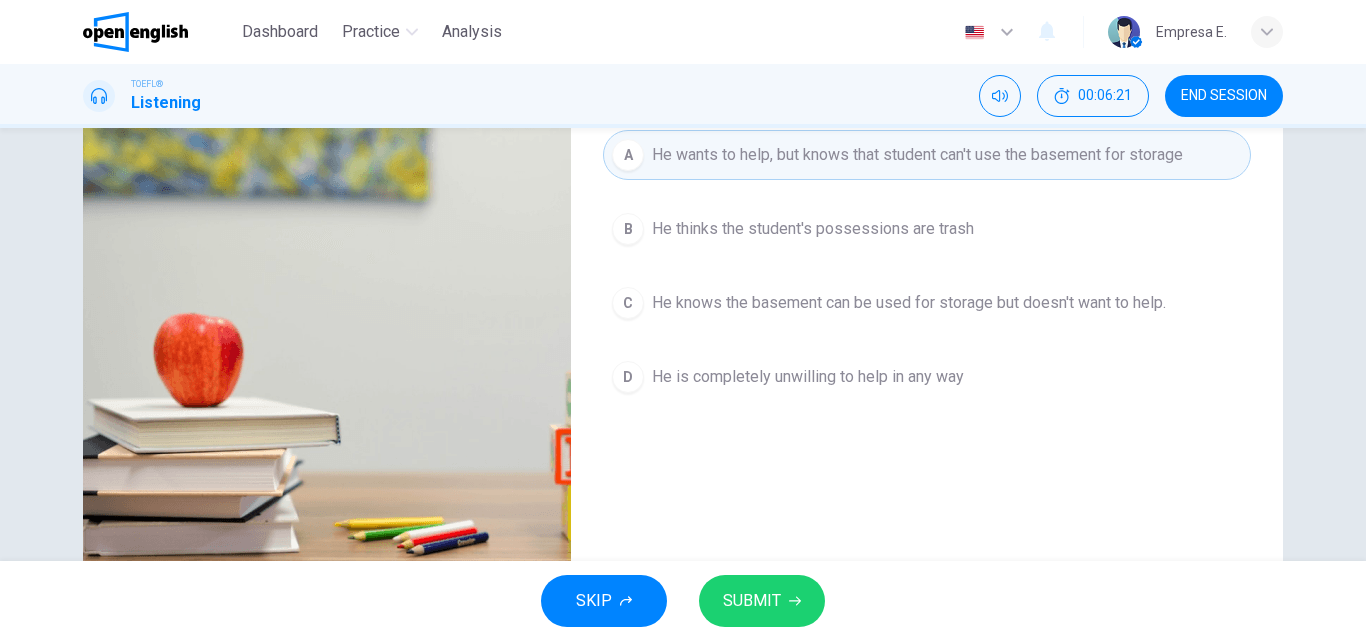 scroll, scrollTop: 200, scrollLeft: 0, axis: vertical 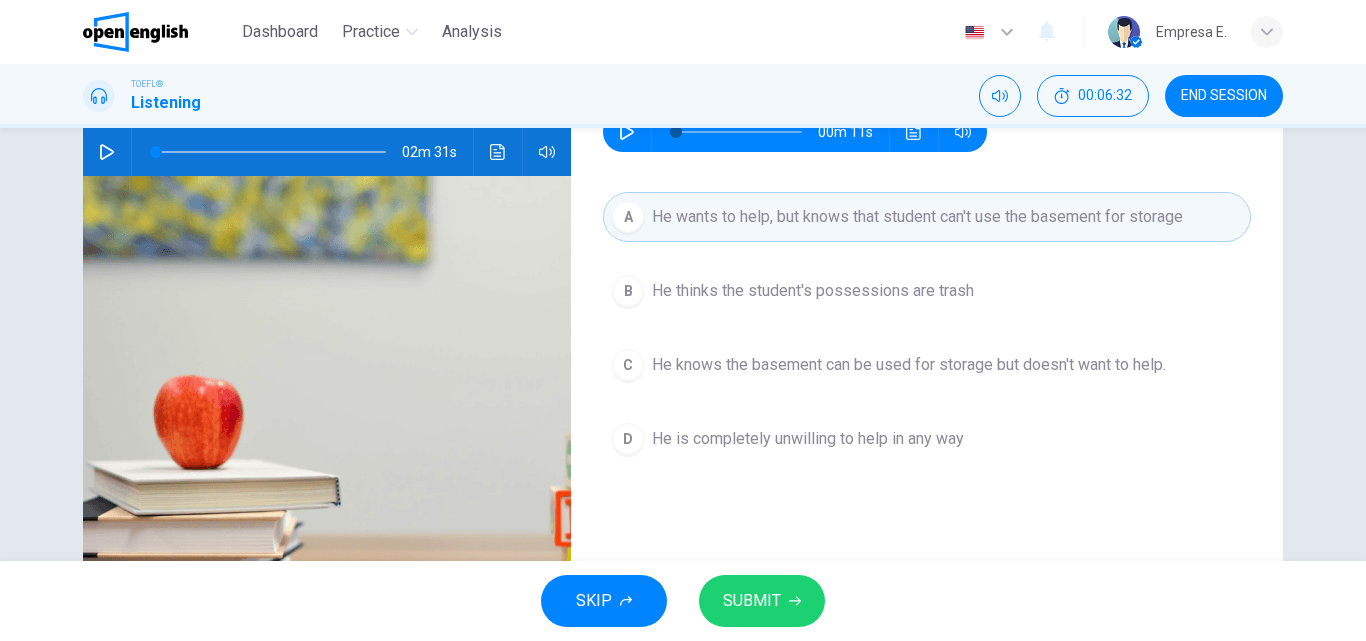 click on "SUBMIT" at bounding box center (762, 601) 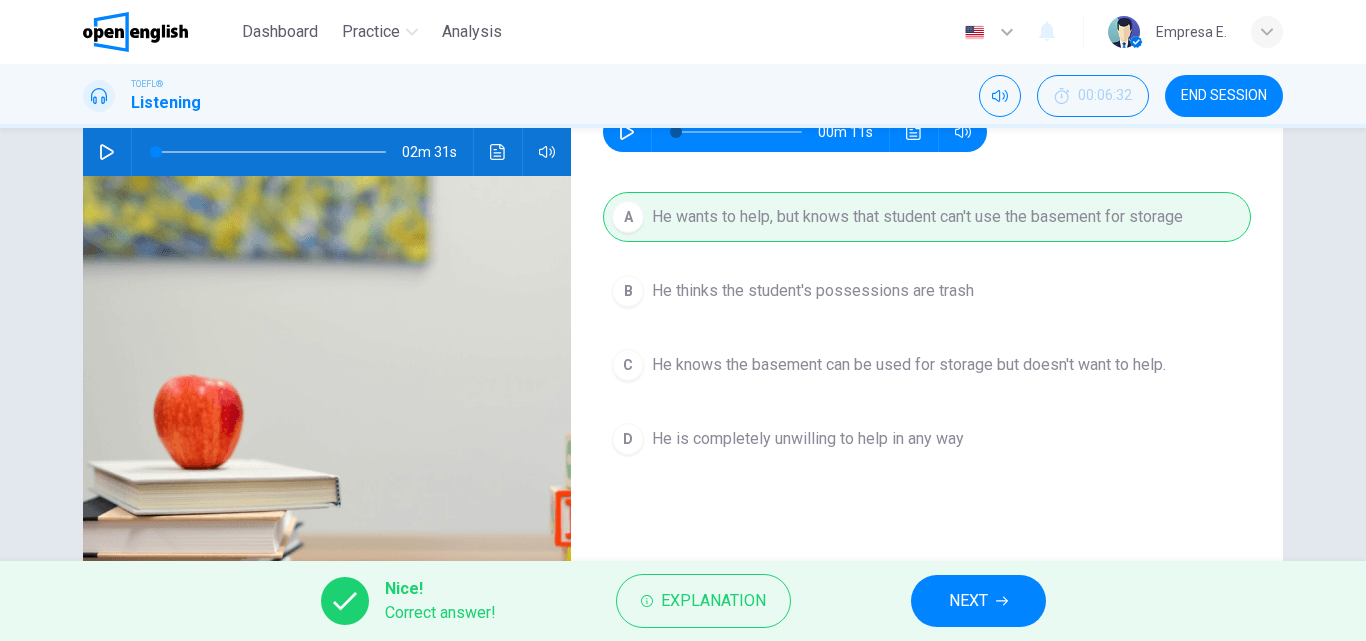 click on "NEXT" at bounding box center (978, 601) 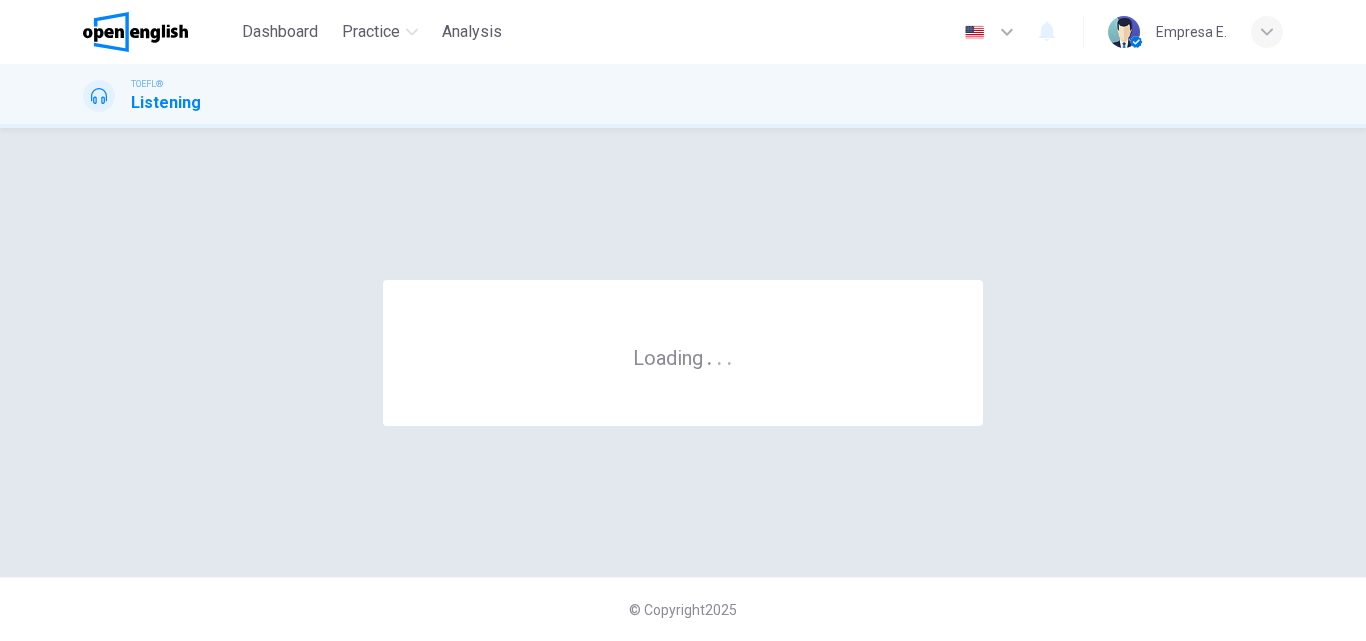 scroll, scrollTop: 0, scrollLeft: 0, axis: both 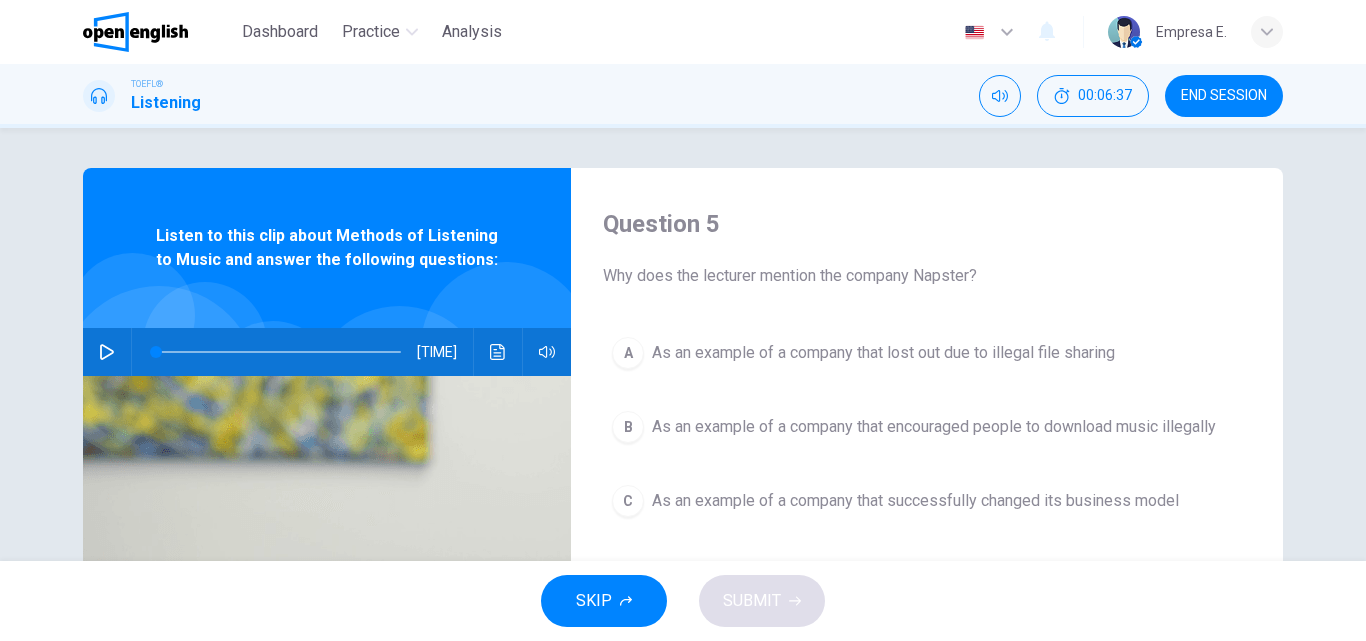 drag, startPoint x: 1227, startPoint y: 97, endPoint x: 760, endPoint y: 119, distance: 467.5179 